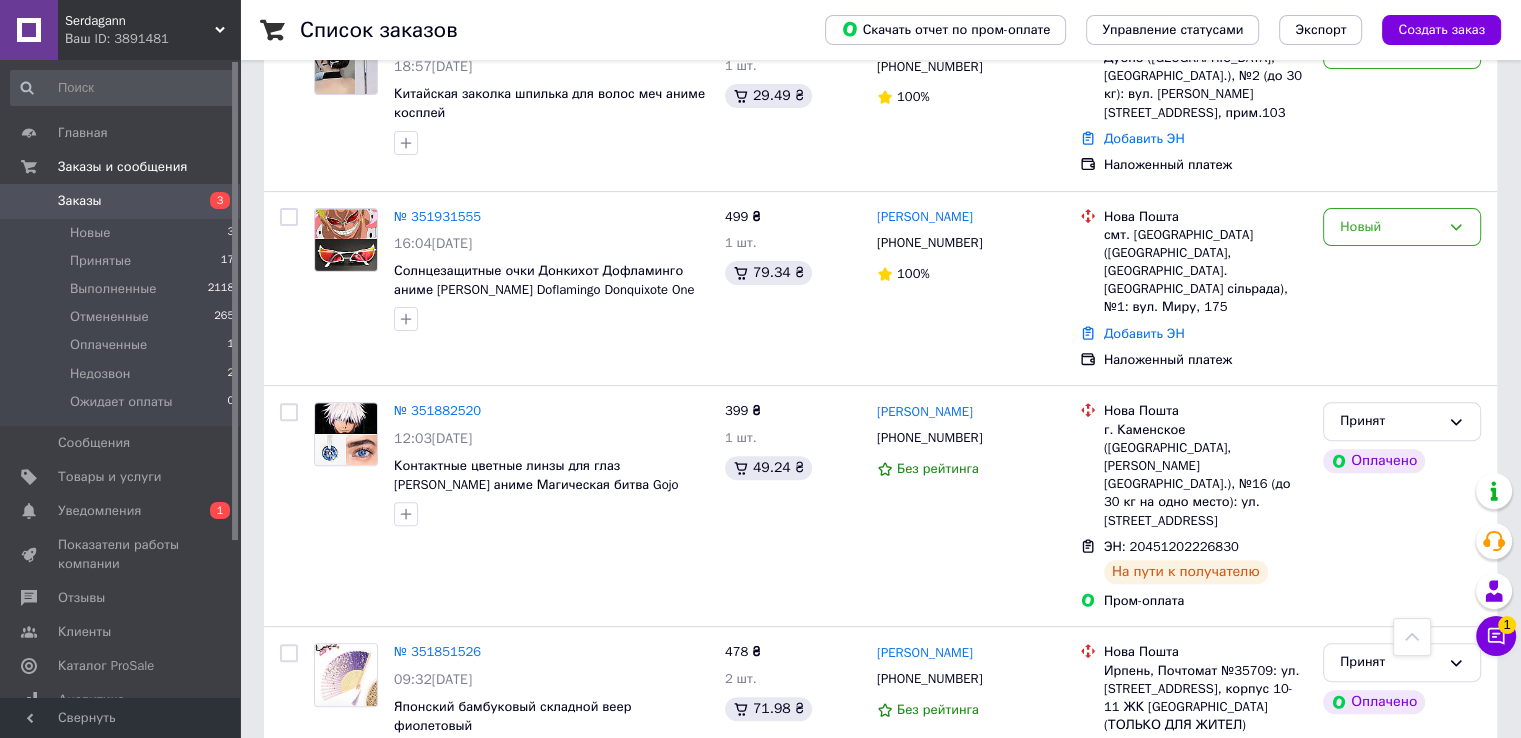 scroll, scrollTop: 400, scrollLeft: 0, axis: vertical 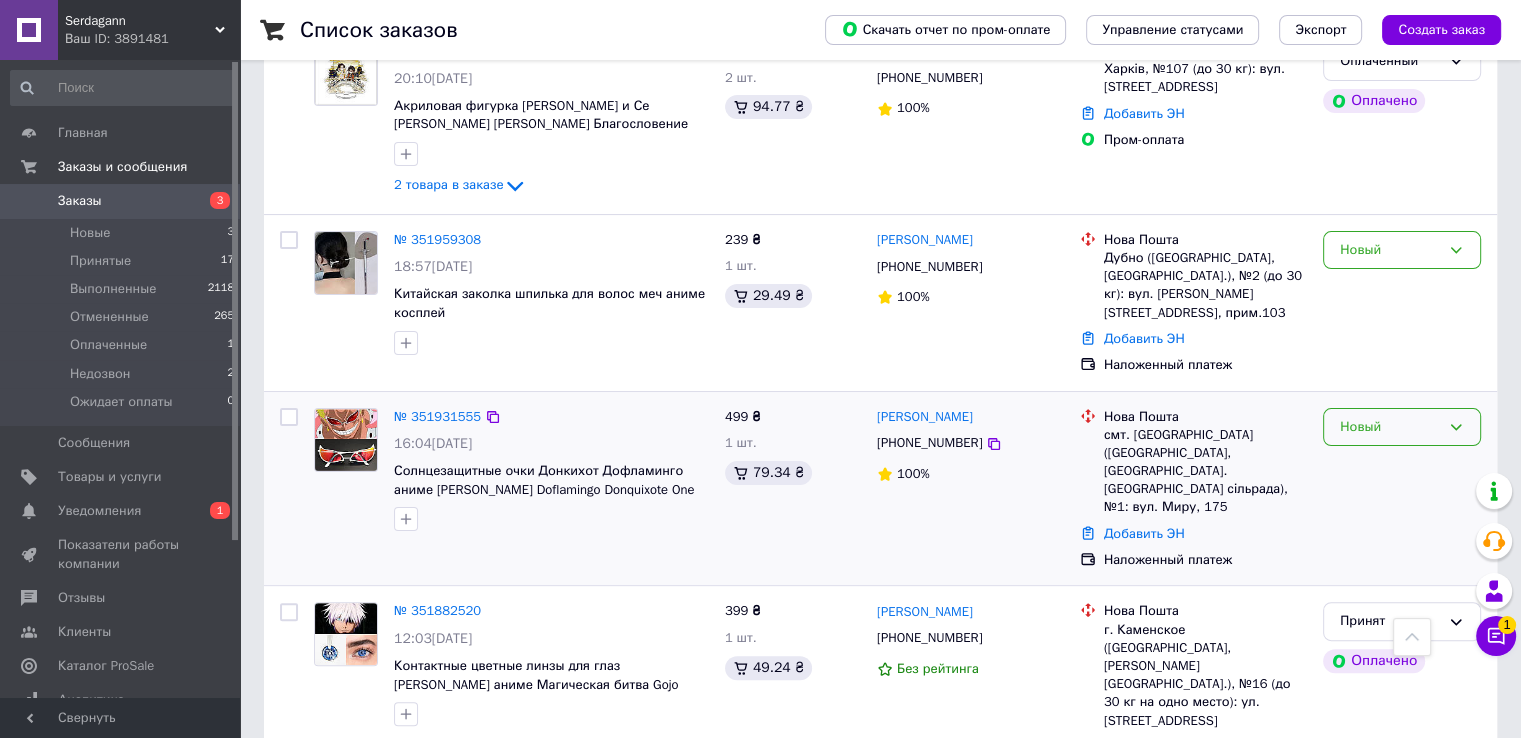 click on "Новый" at bounding box center [1390, 427] 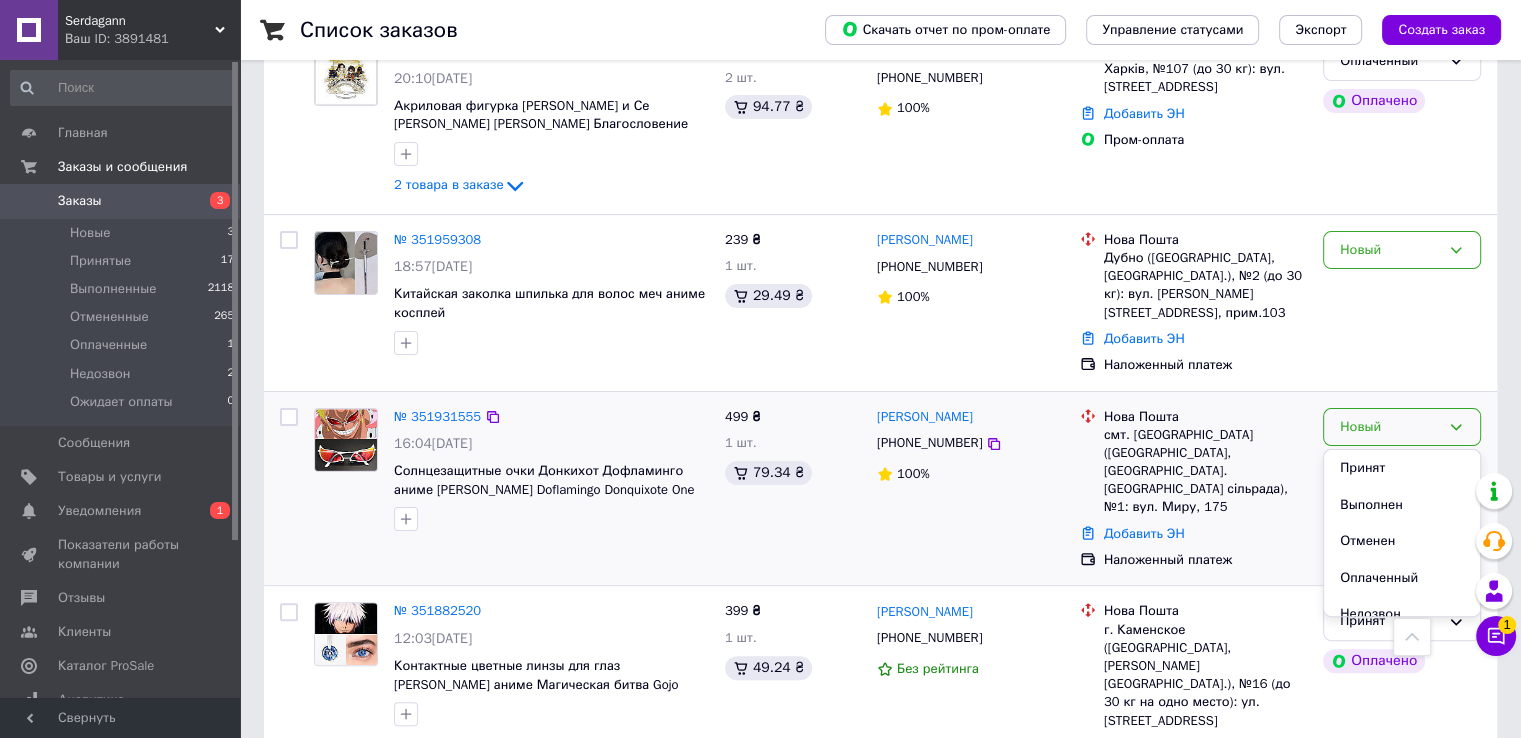click on "Принят" at bounding box center [1402, 468] 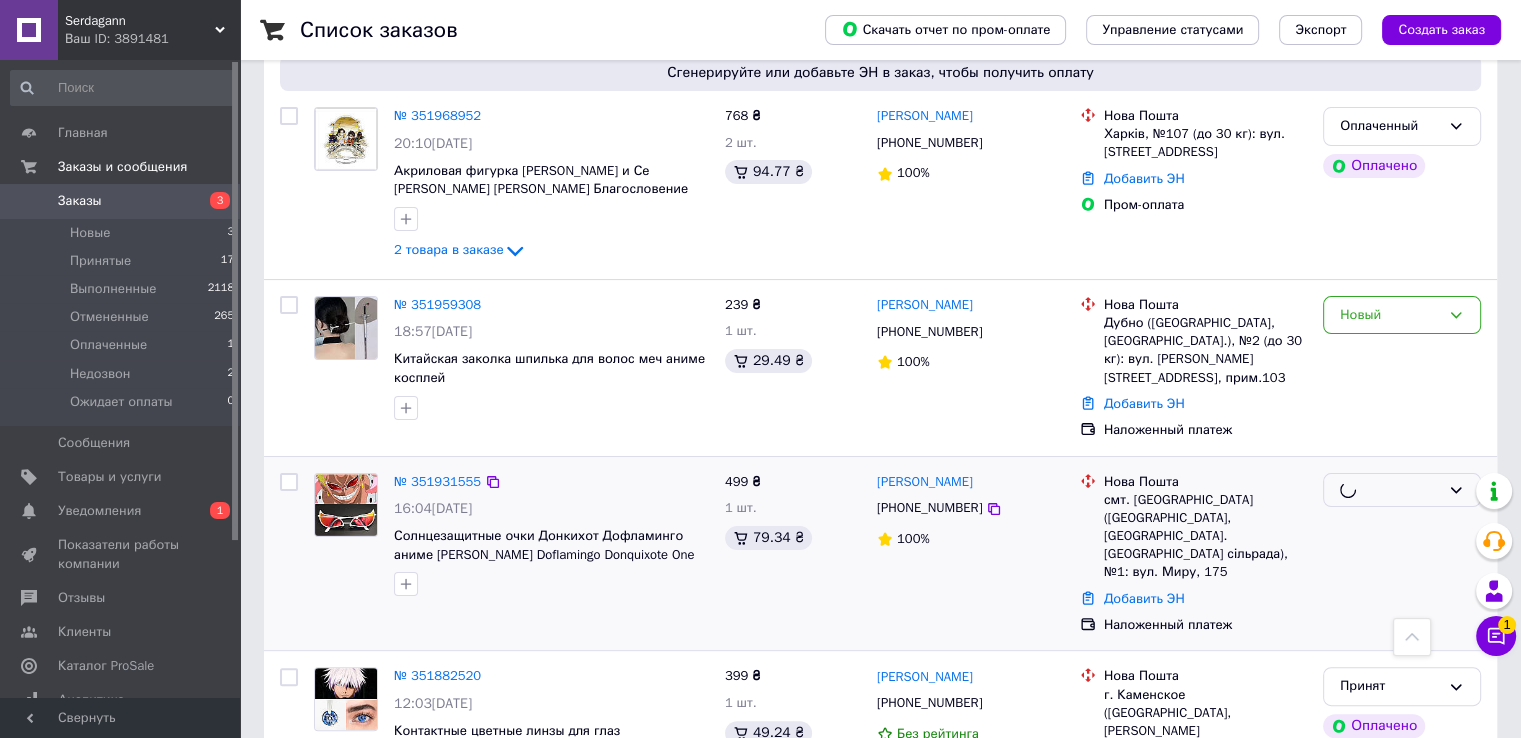 scroll, scrollTop: 300, scrollLeft: 0, axis: vertical 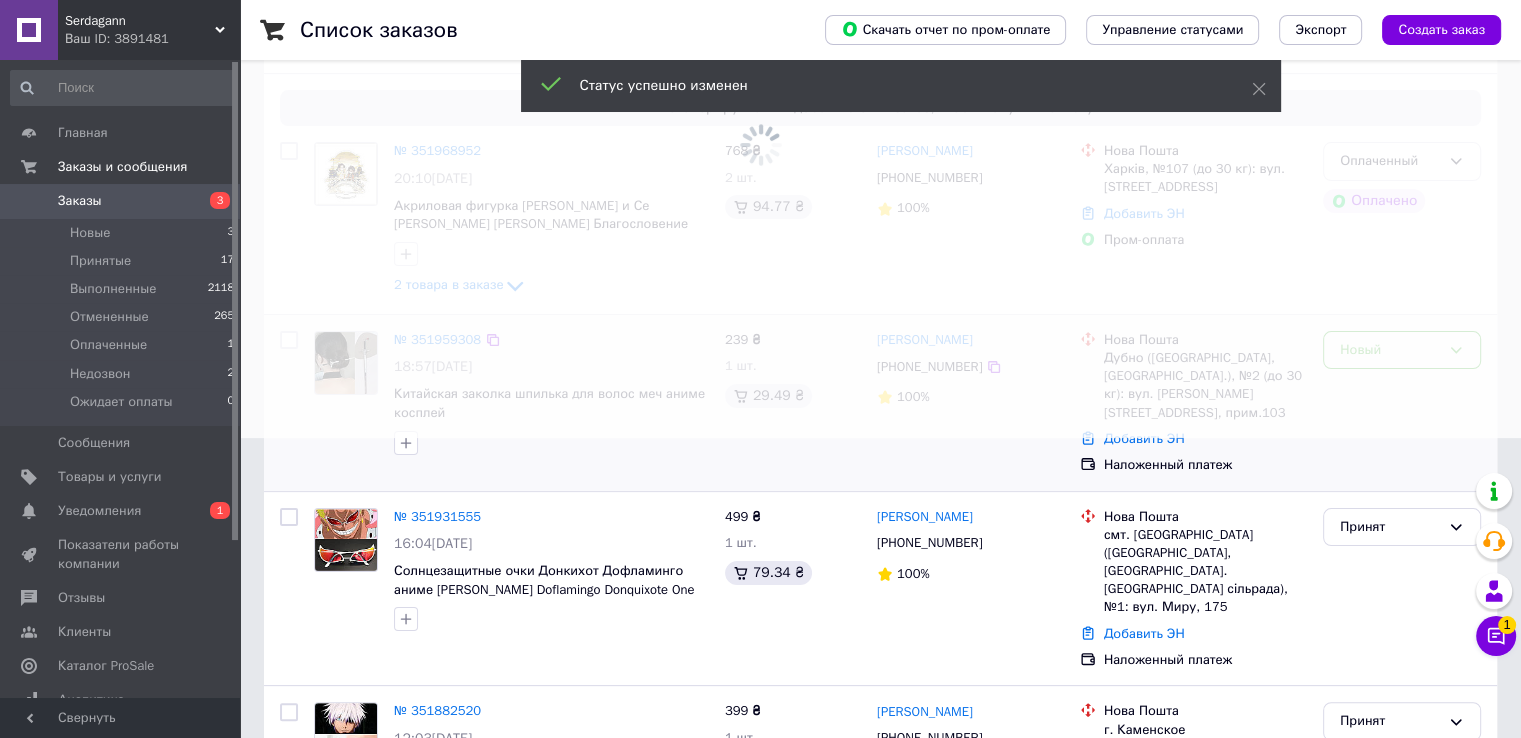 click at bounding box center [760, 69] 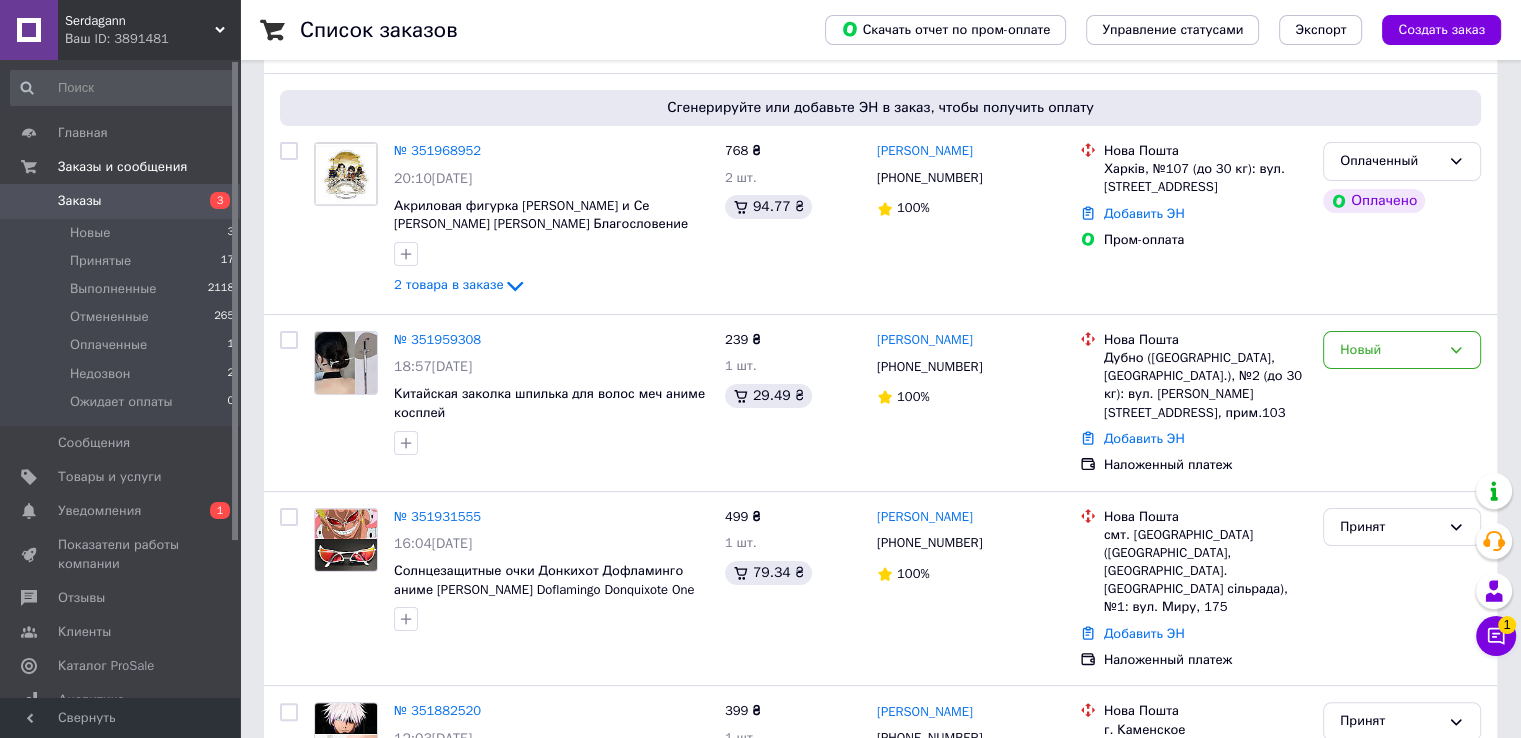 click on "Новый" at bounding box center [1402, 350] 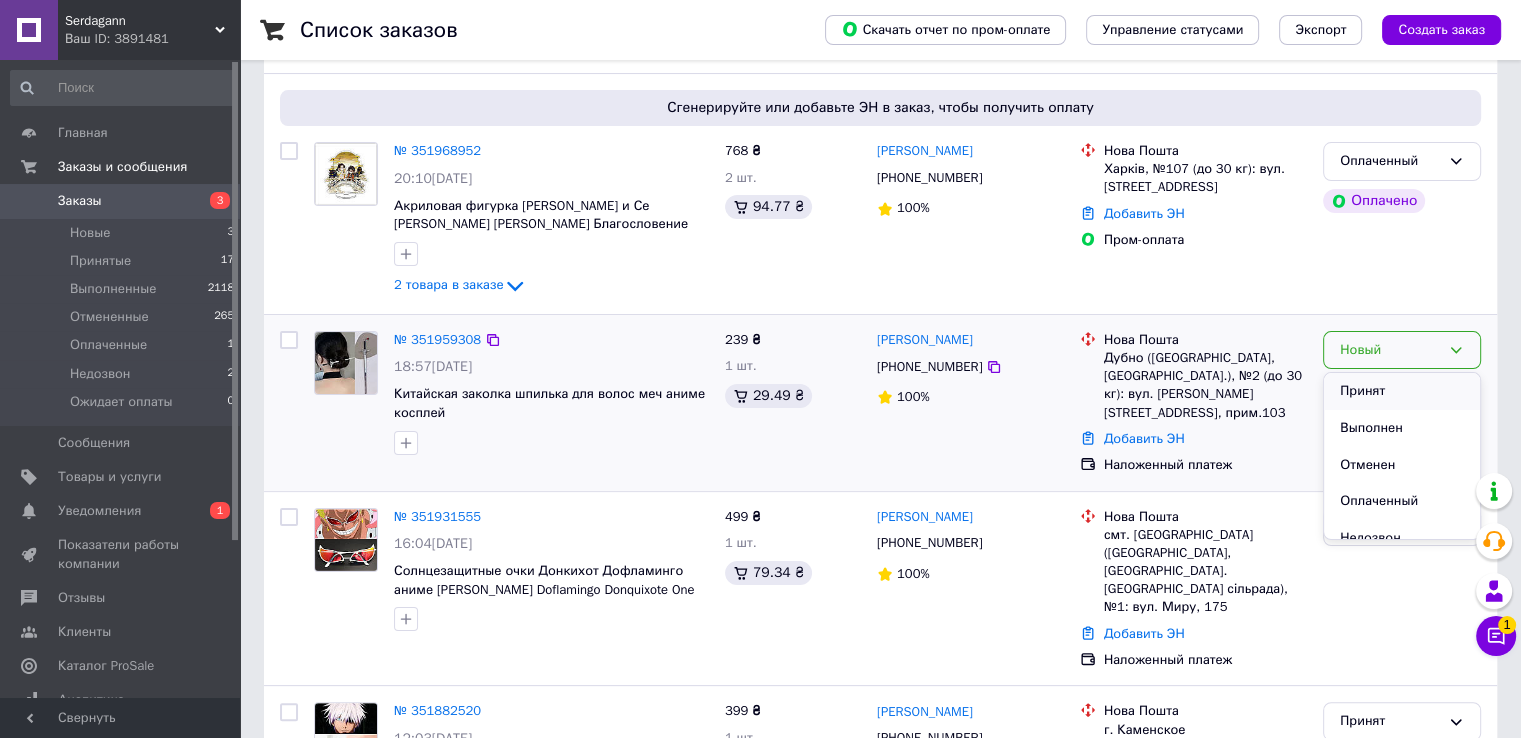 click on "Принят" at bounding box center [1402, 391] 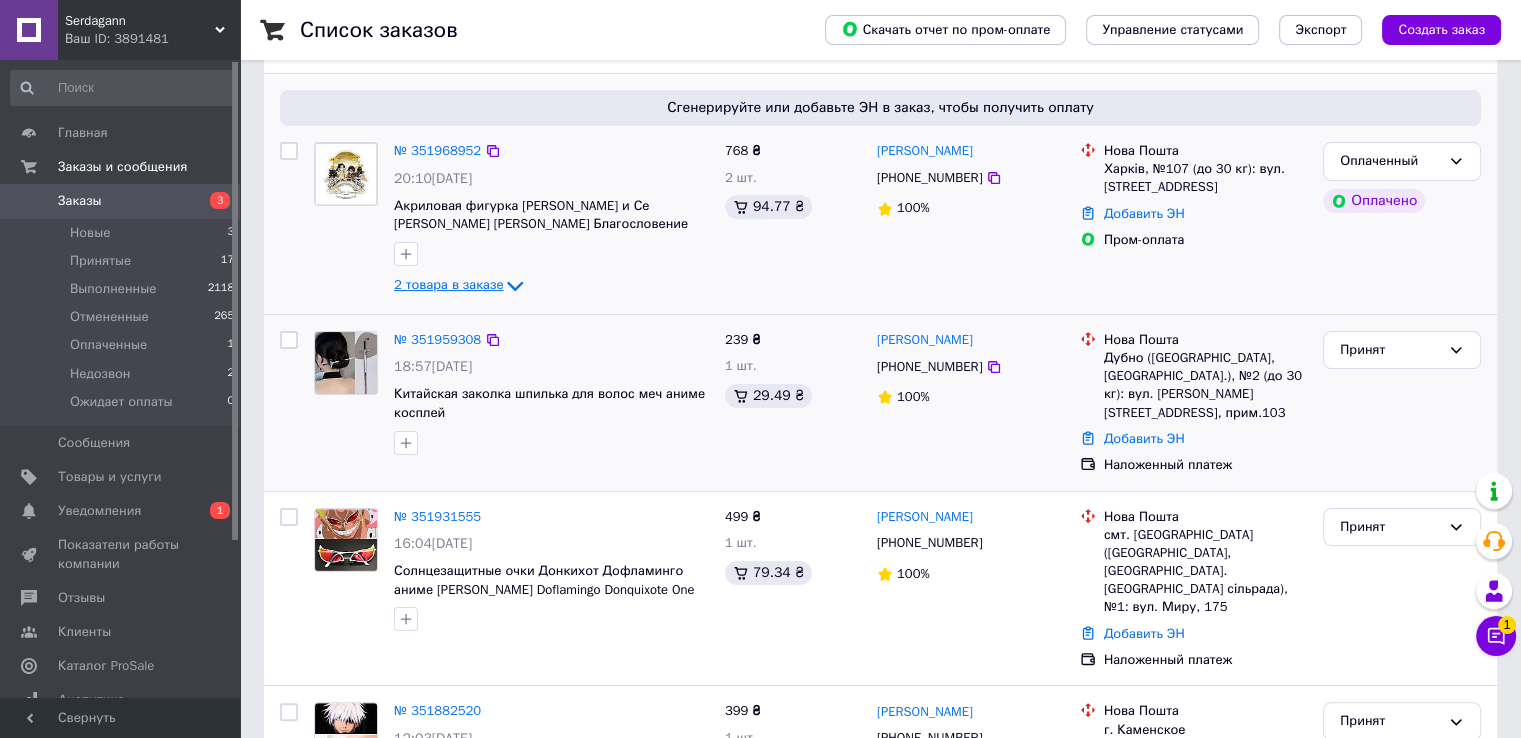 click on "2 товара в заказе" at bounding box center (448, 285) 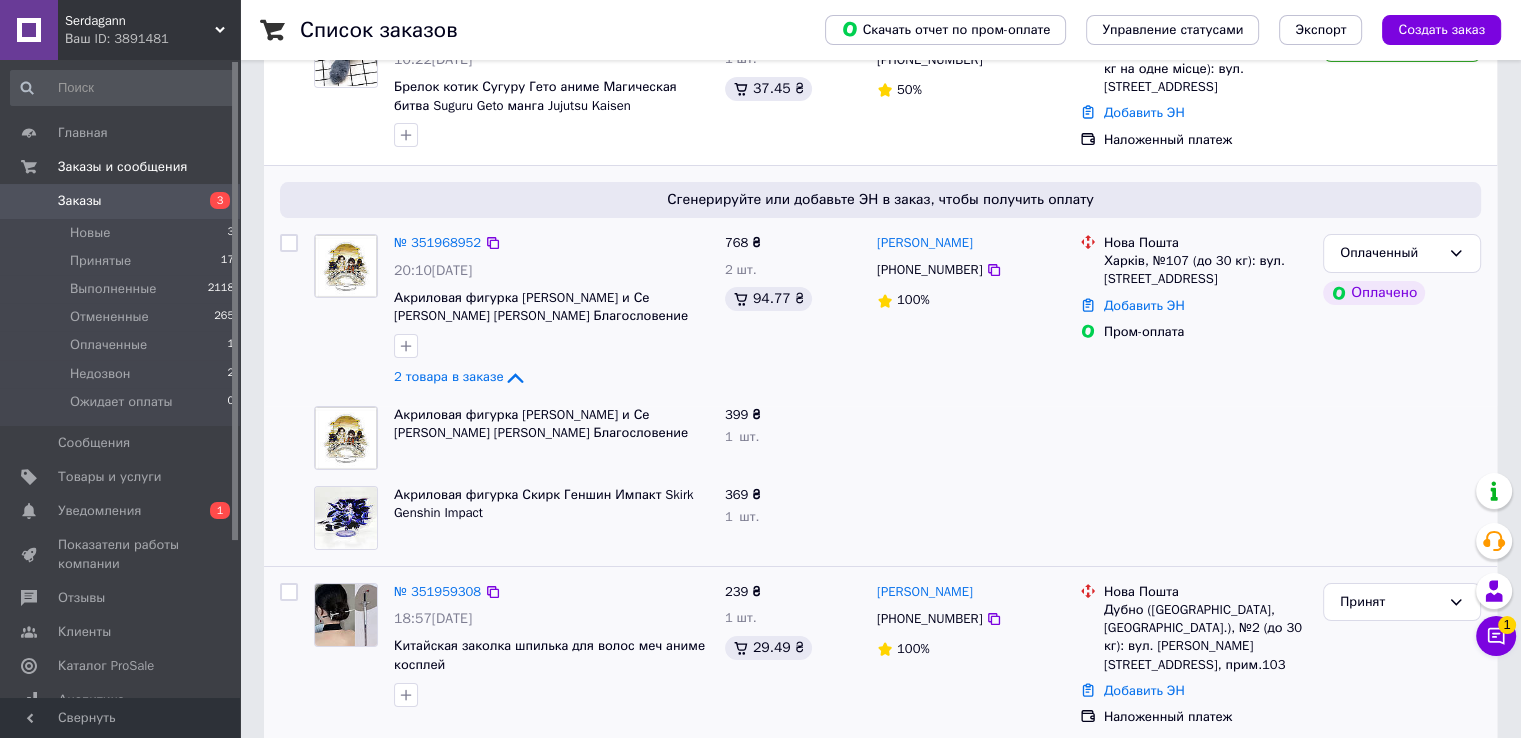 scroll, scrollTop: 100, scrollLeft: 0, axis: vertical 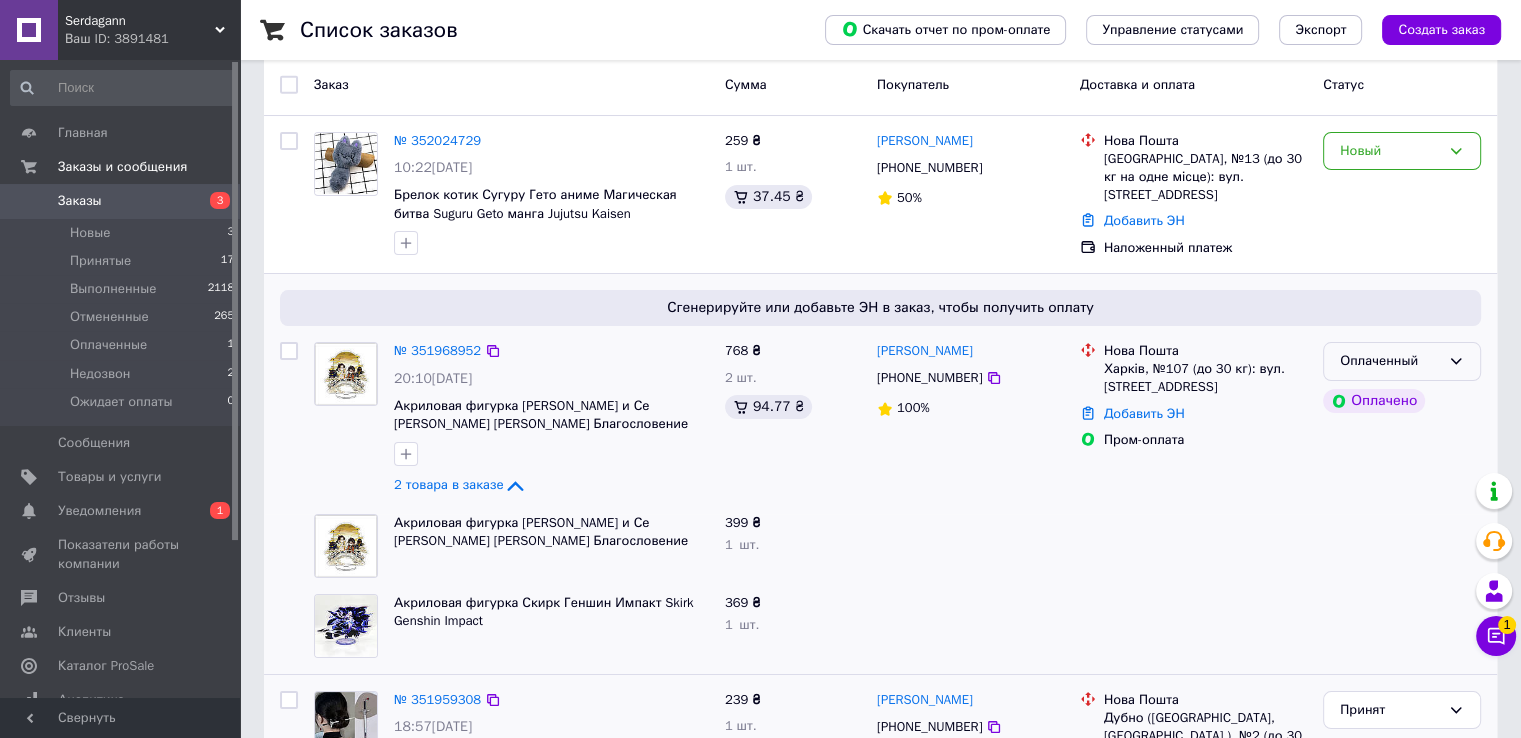 click on "Оплаченный" at bounding box center (1390, 361) 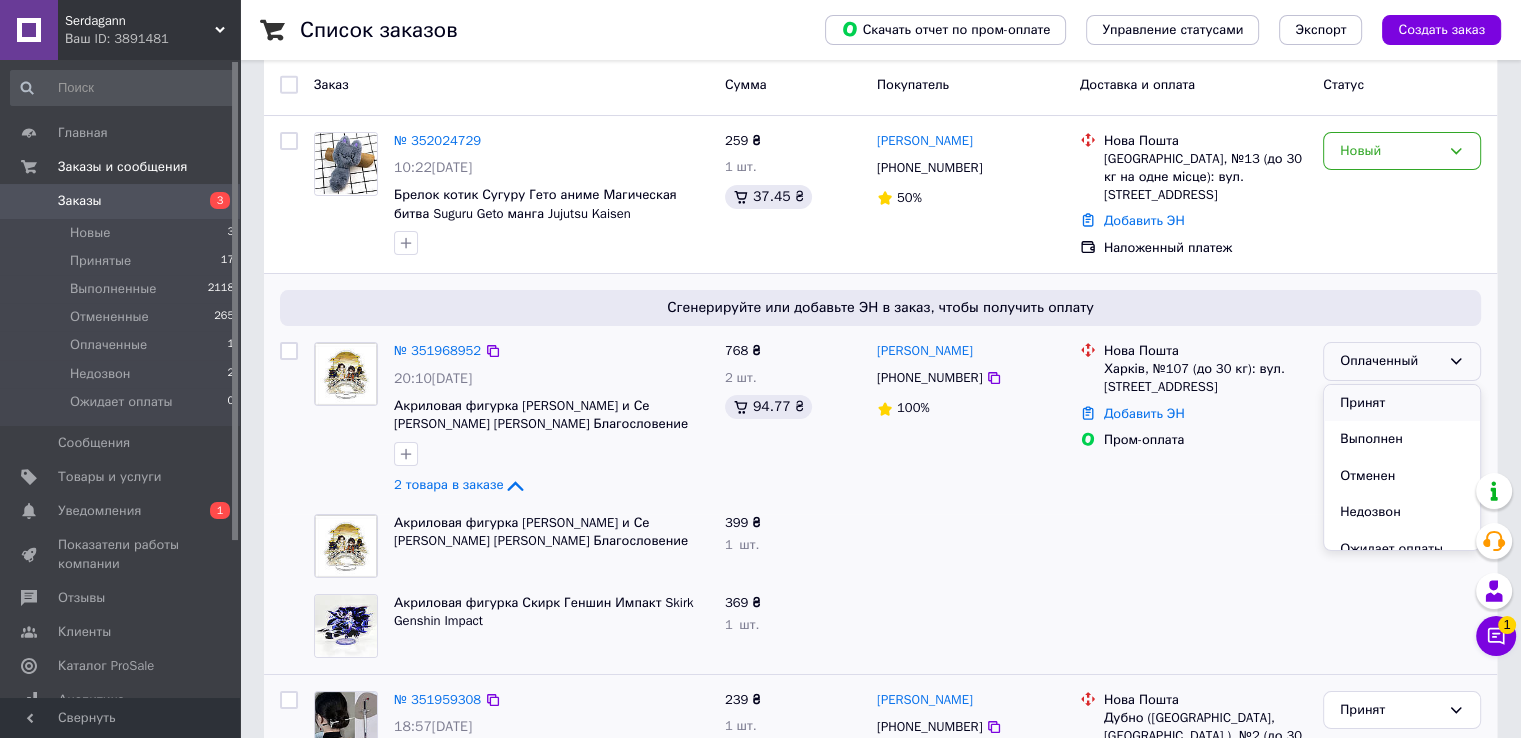click on "Принят" at bounding box center (1402, 403) 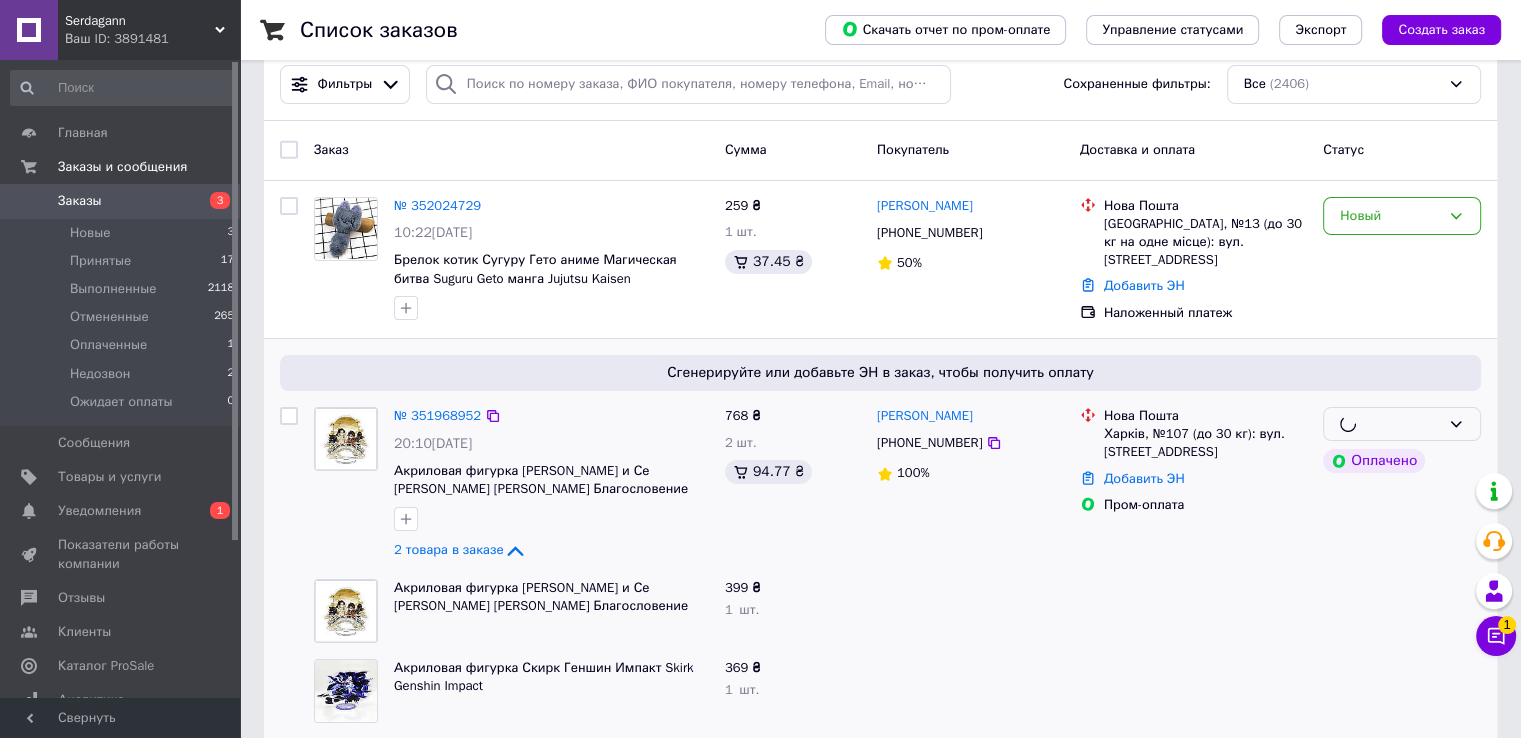 scroll, scrollTop: 0, scrollLeft: 0, axis: both 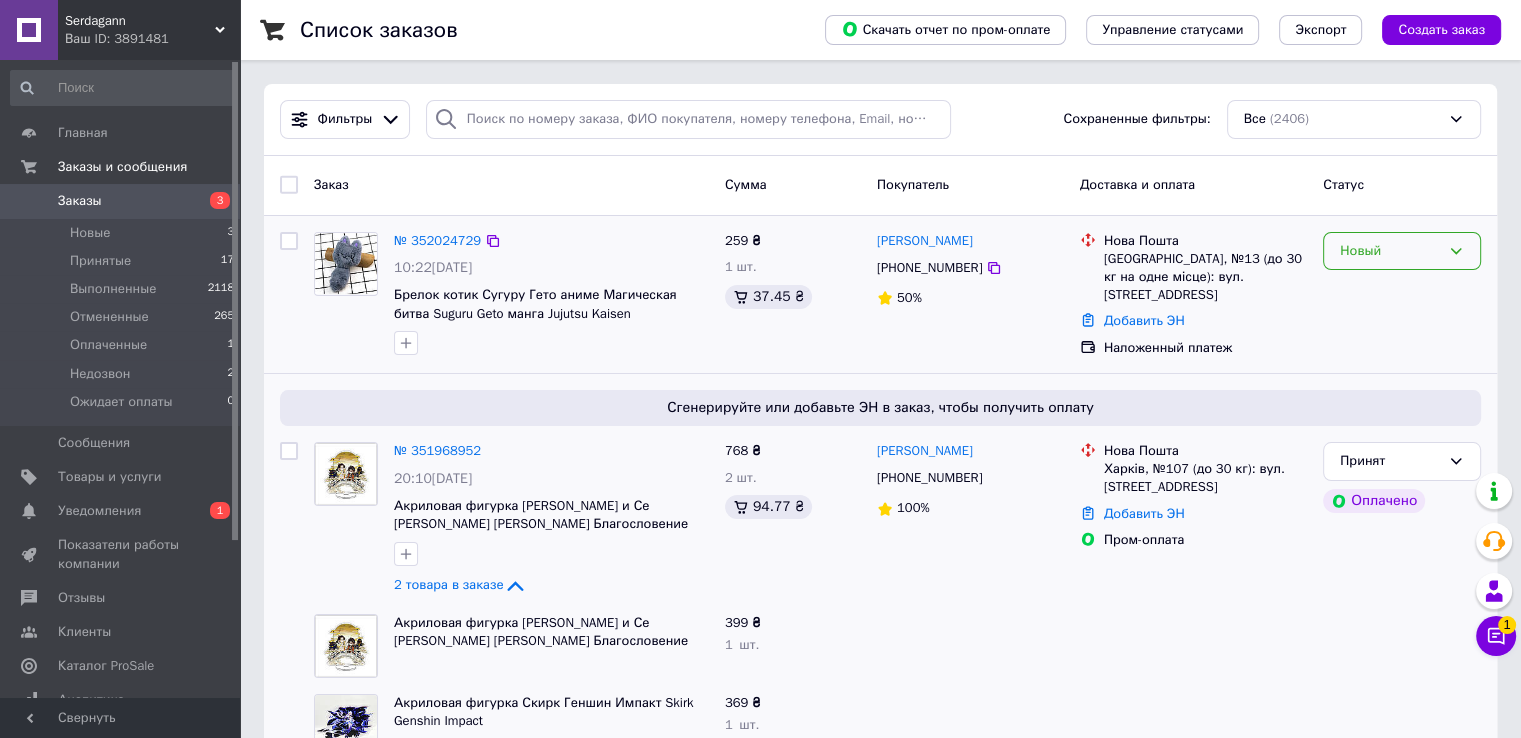 click on "Новый" at bounding box center [1390, 251] 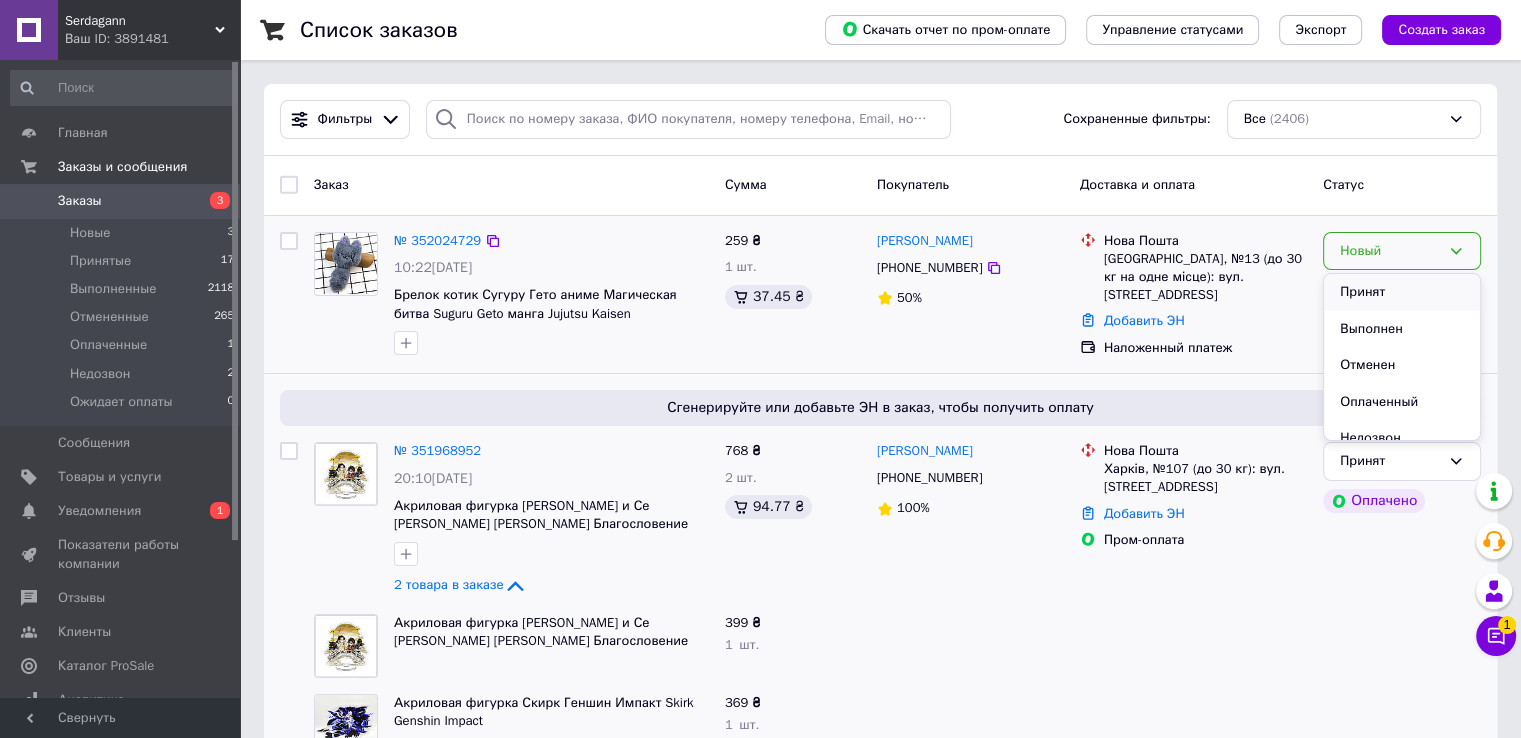 click on "Принят" at bounding box center (1402, 292) 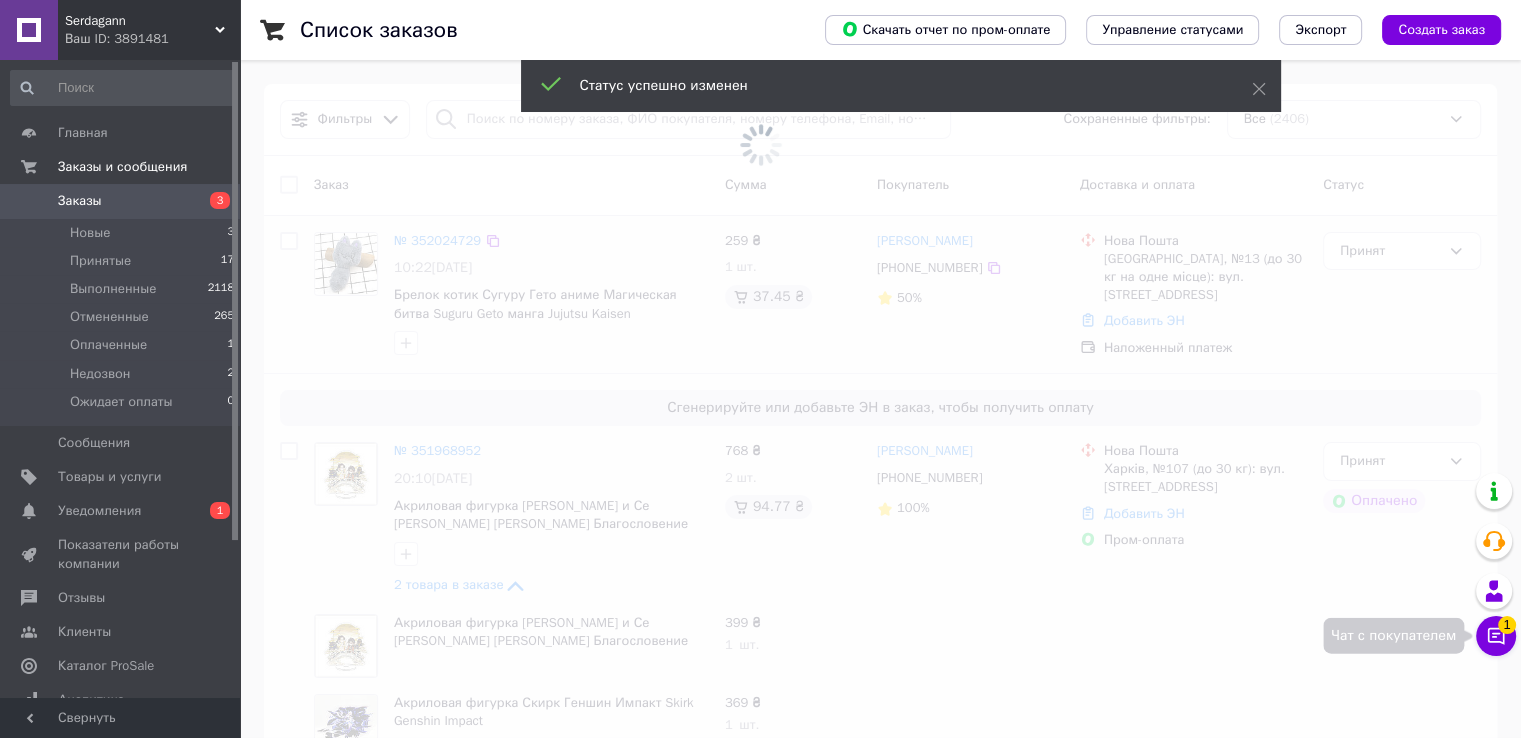 click 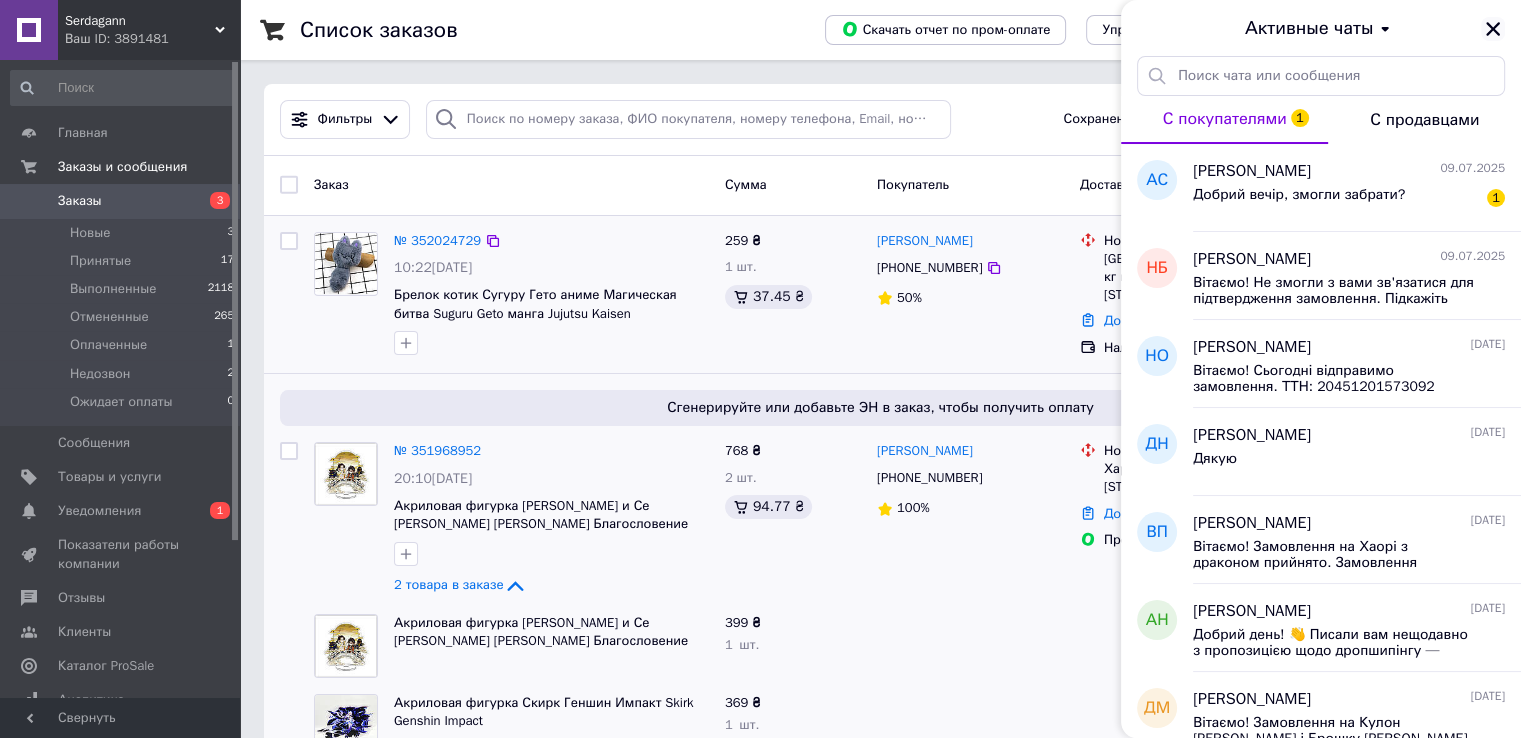 click 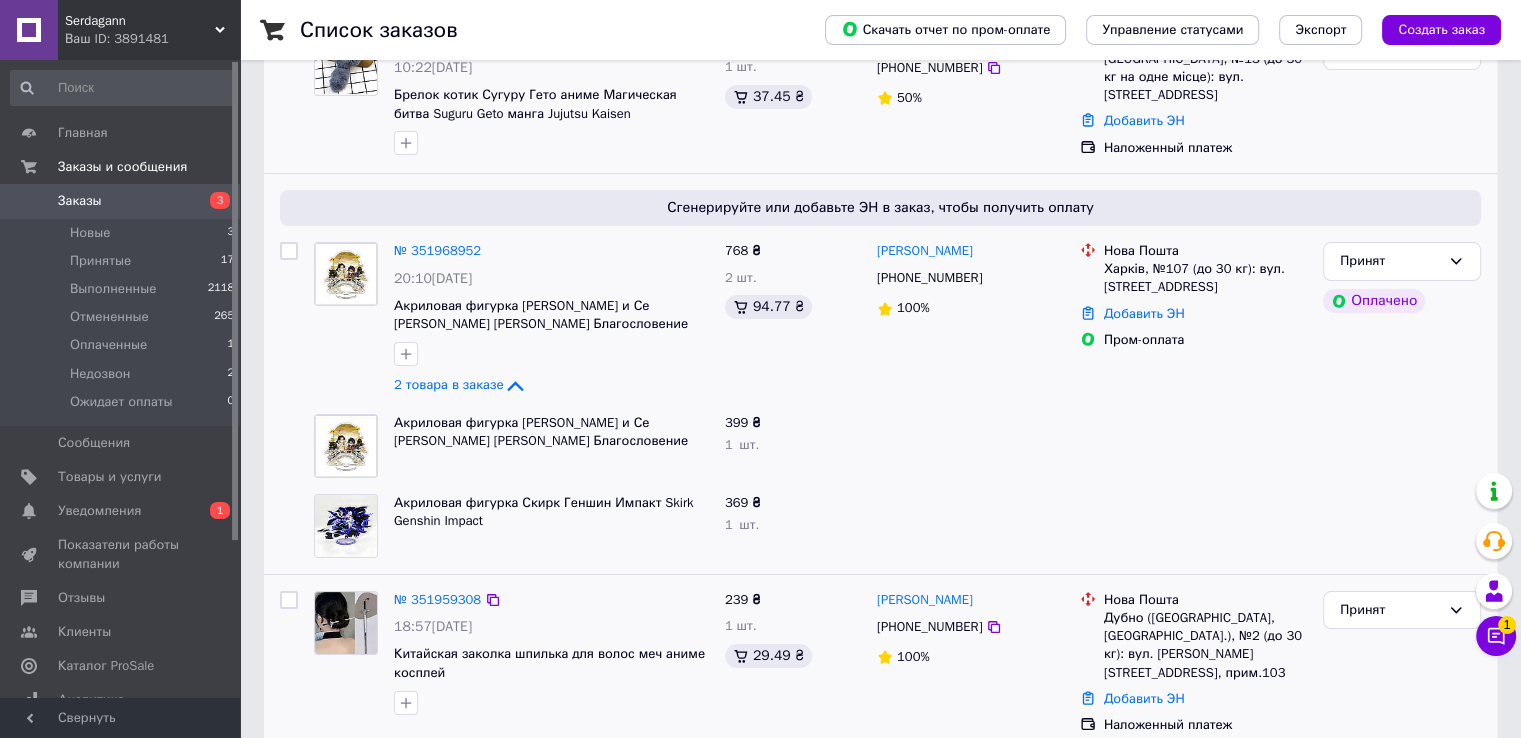scroll, scrollTop: 0, scrollLeft: 0, axis: both 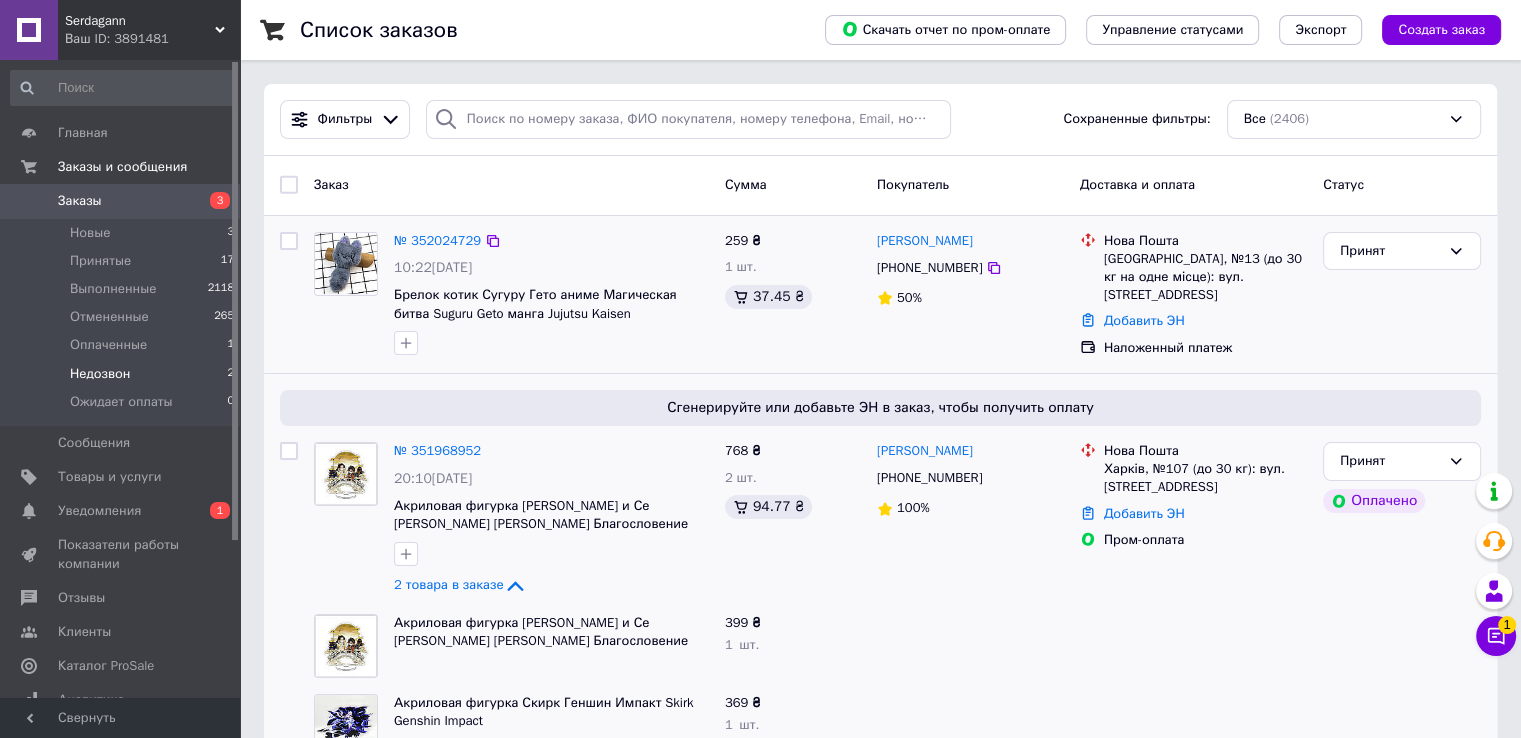 click on "Недозвон 2" at bounding box center (123, 374) 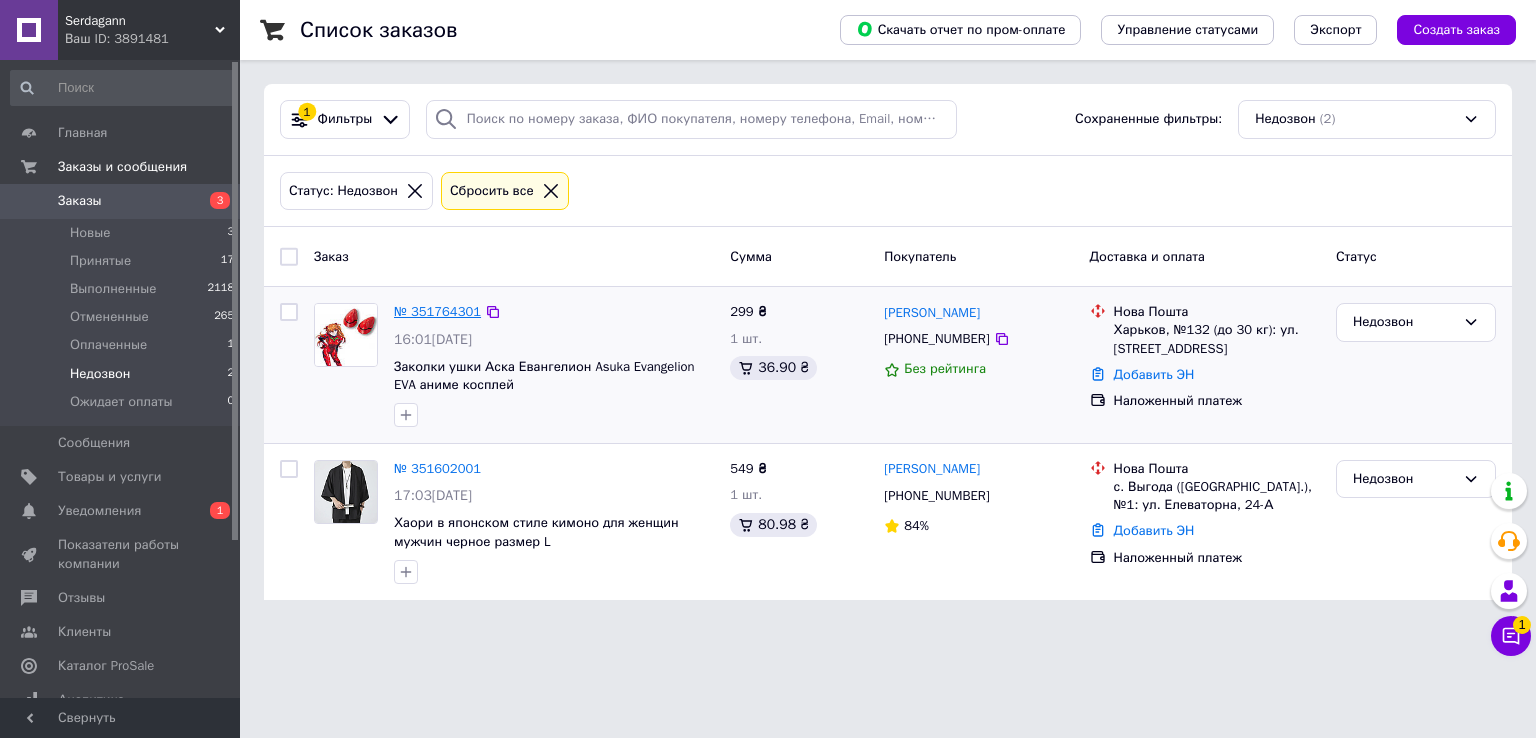 click on "№ 351764301" at bounding box center (437, 311) 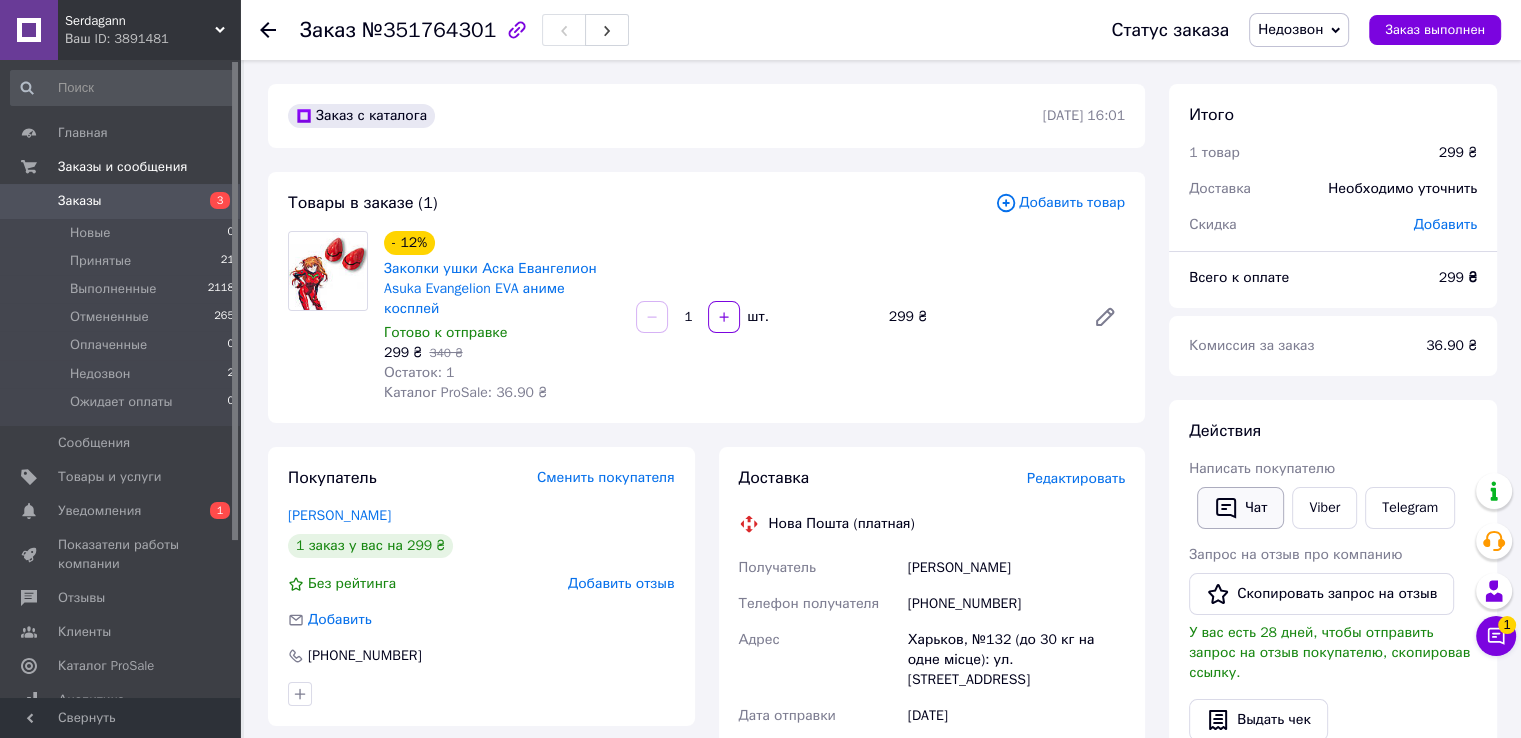 click on "Чат" at bounding box center [1240, 508] 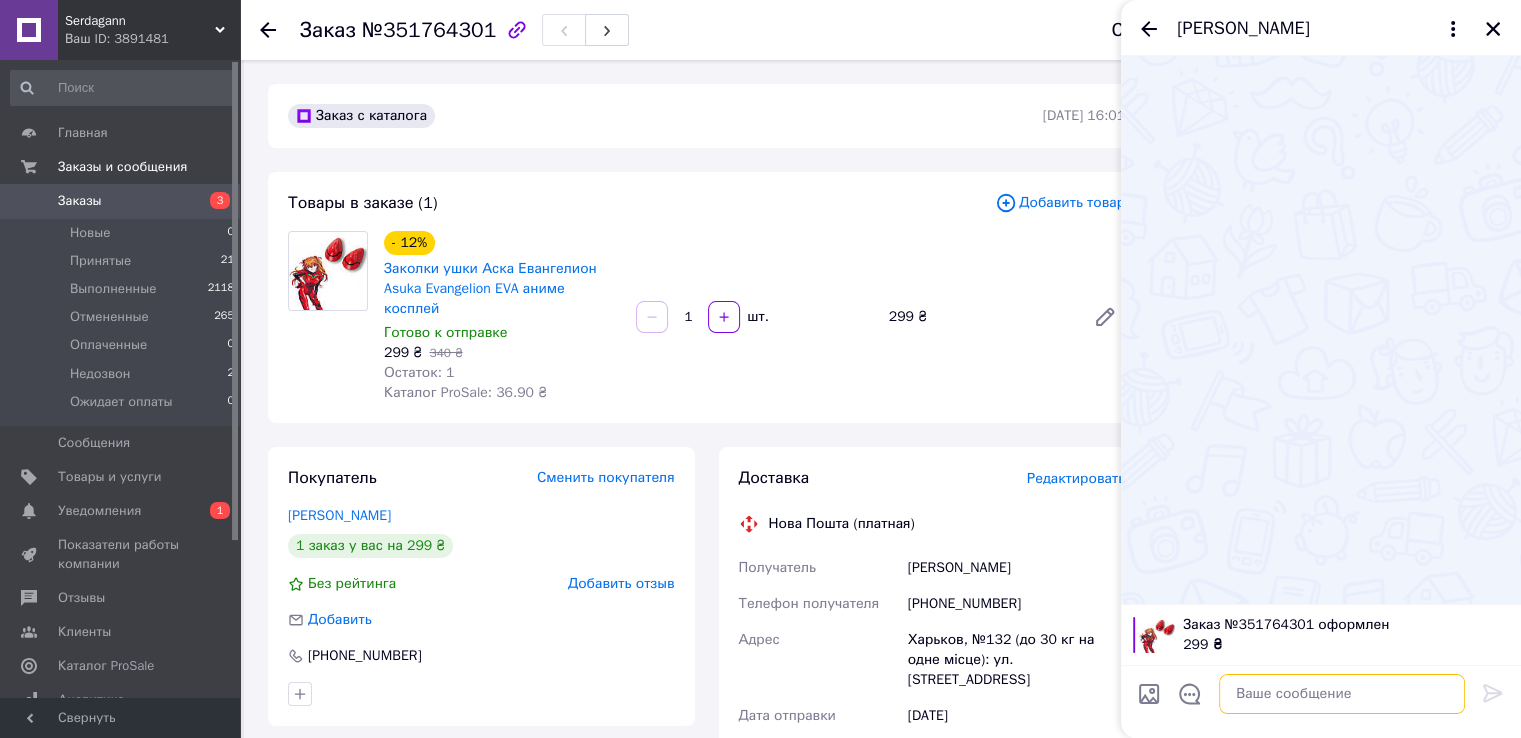 click at bounding box center [1342, 694] 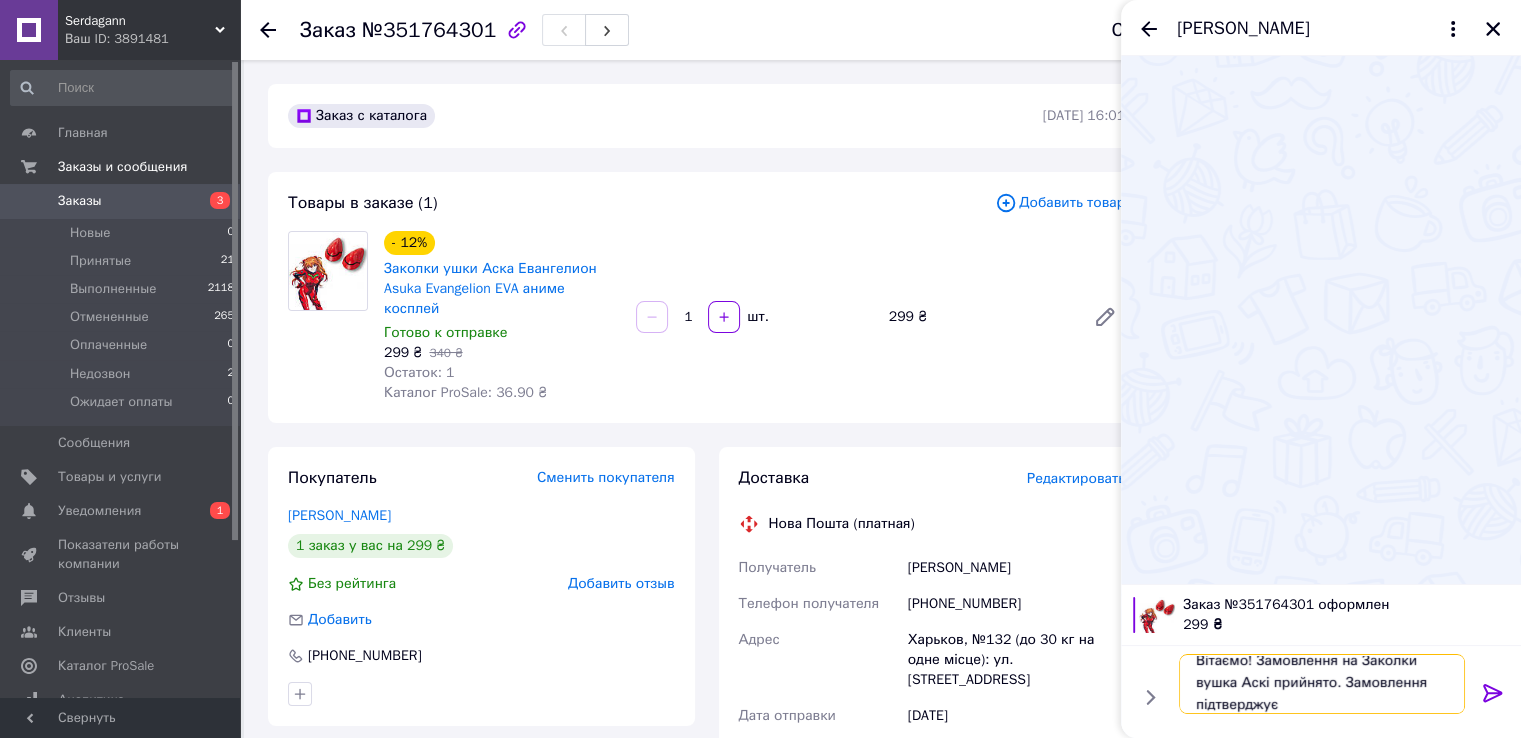 scroll, scrollTop: 1, scrollLeft: 0, axis: vertical 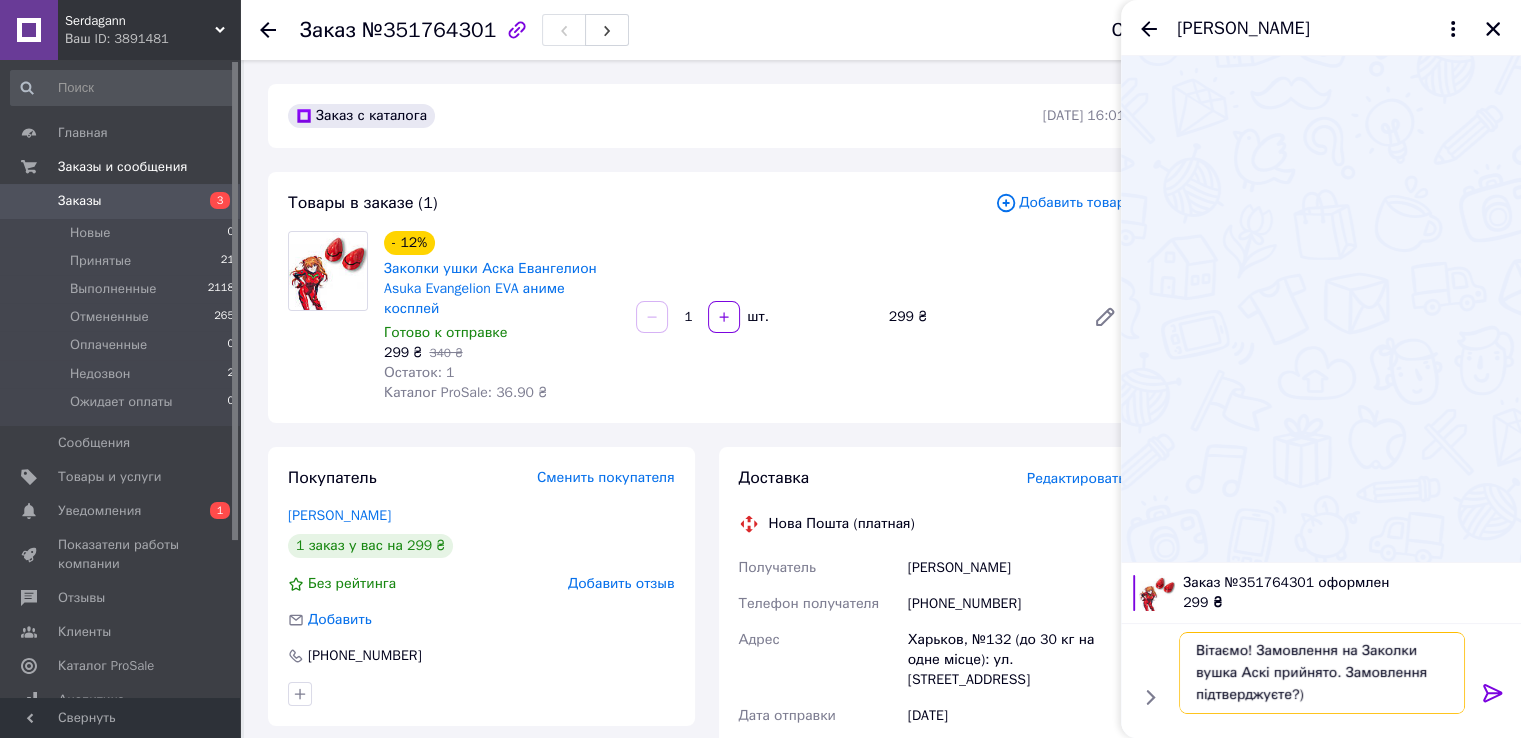 type on "Вітаємо! Замовлення на Заколки вушка Аскі прийнято. Замовлення підтверджуєте?)" 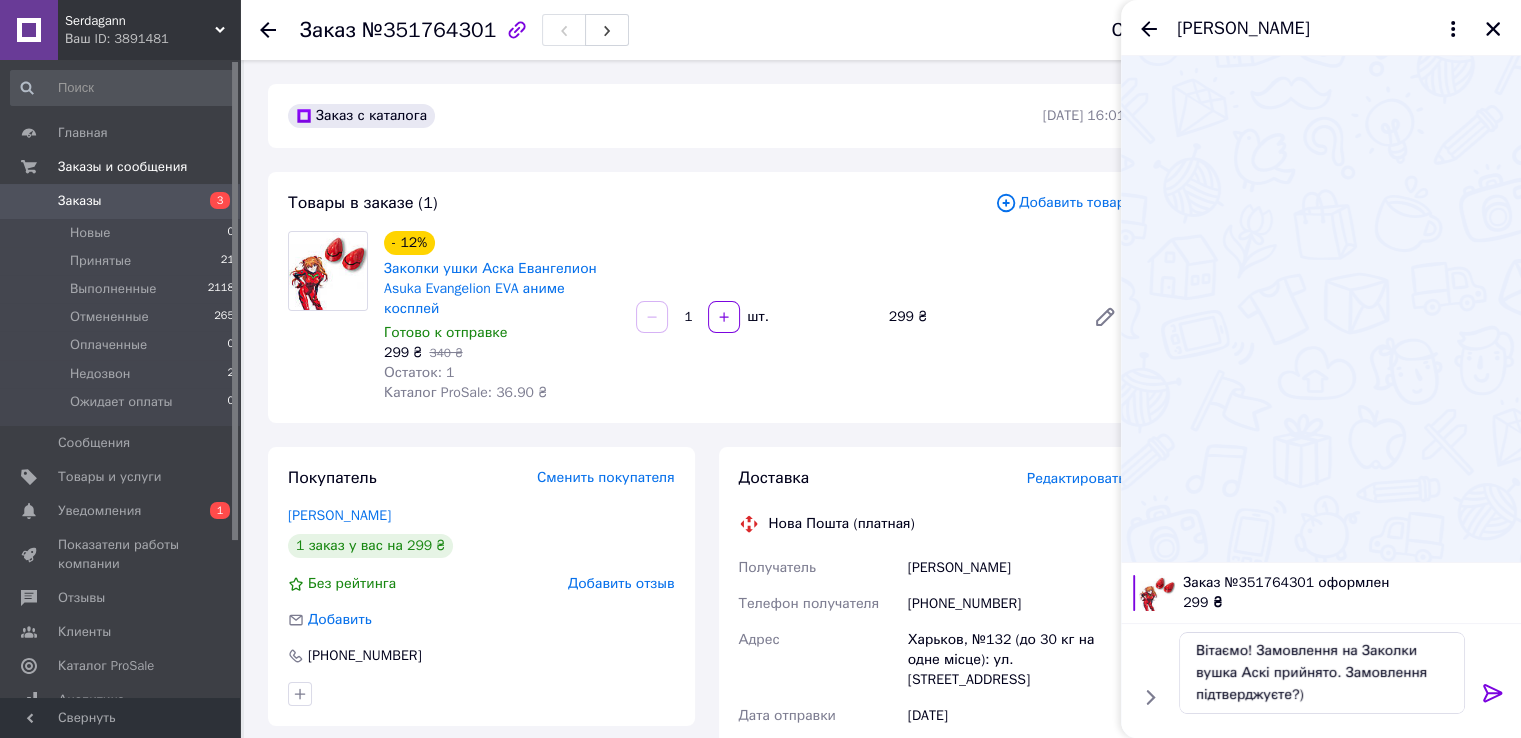 click 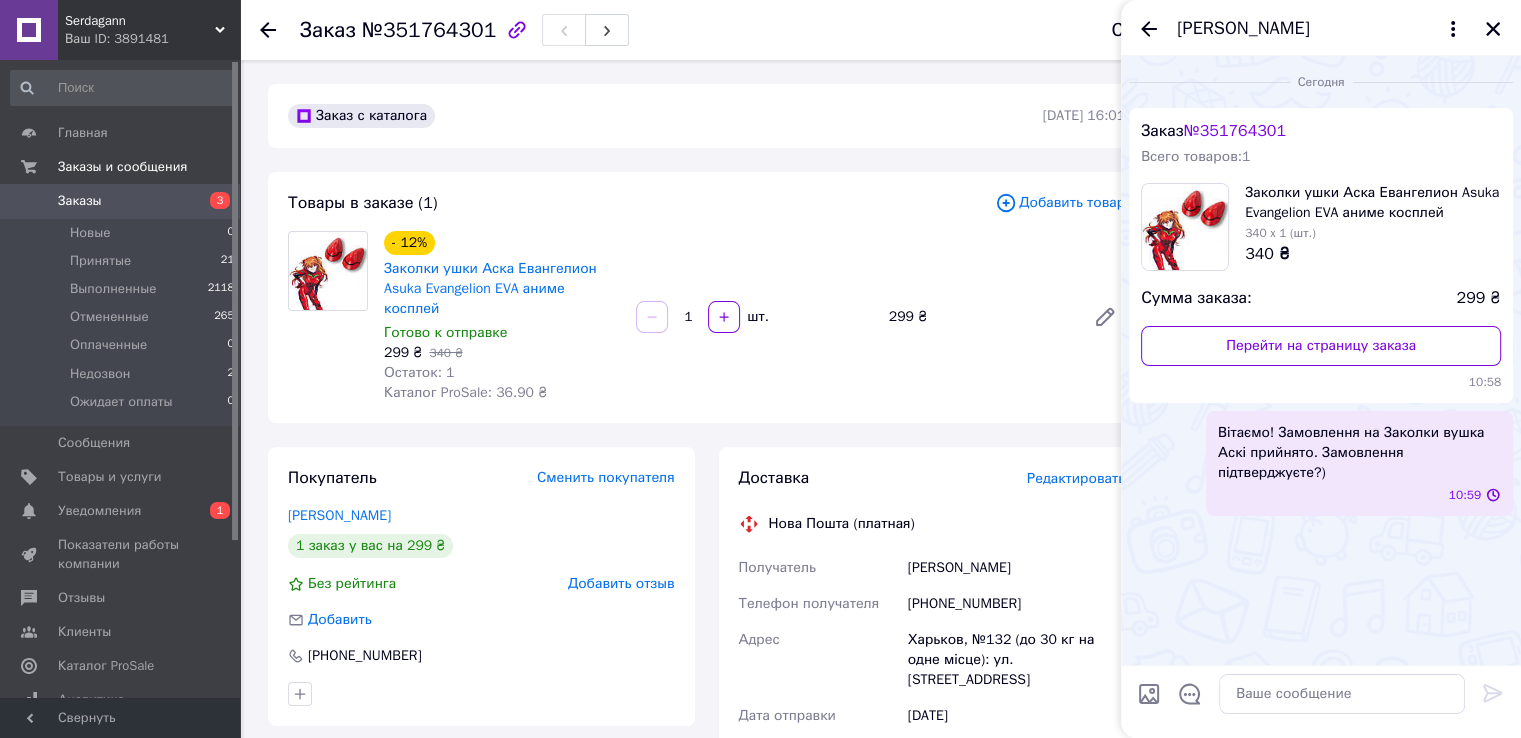 scroll, scrollTop: 0, scrollLeft: 0, axis: both 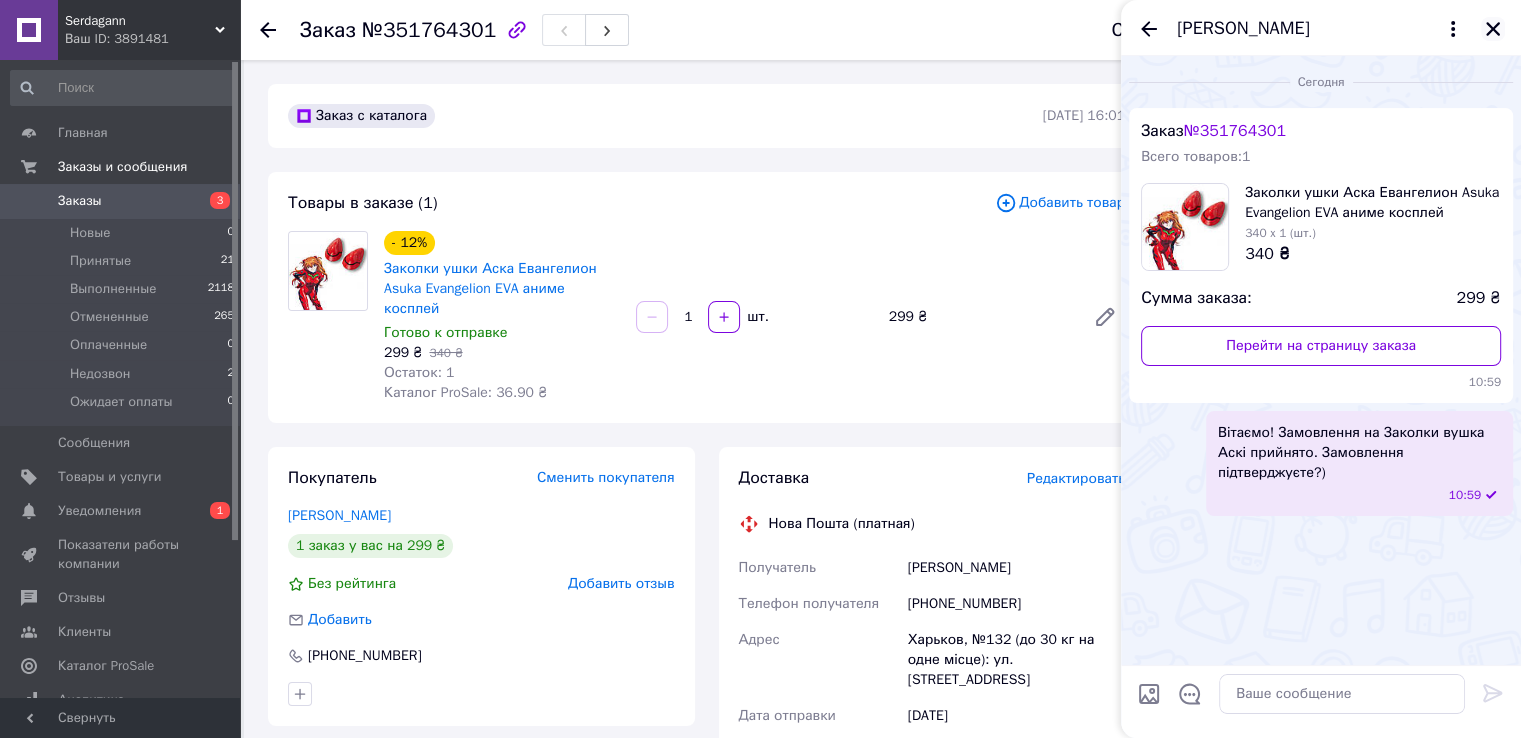 click 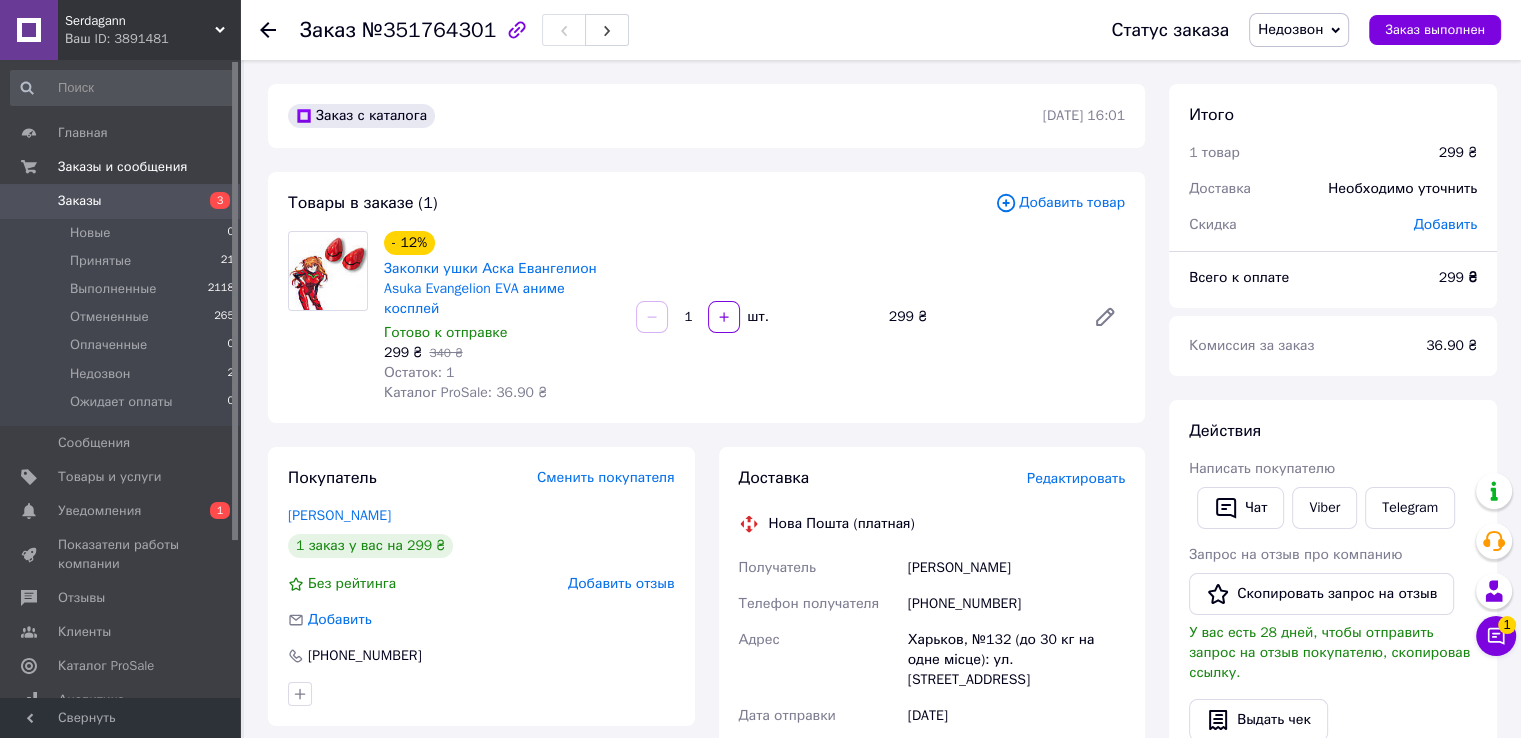click on "Заказы" at bounding box center (121, 201) 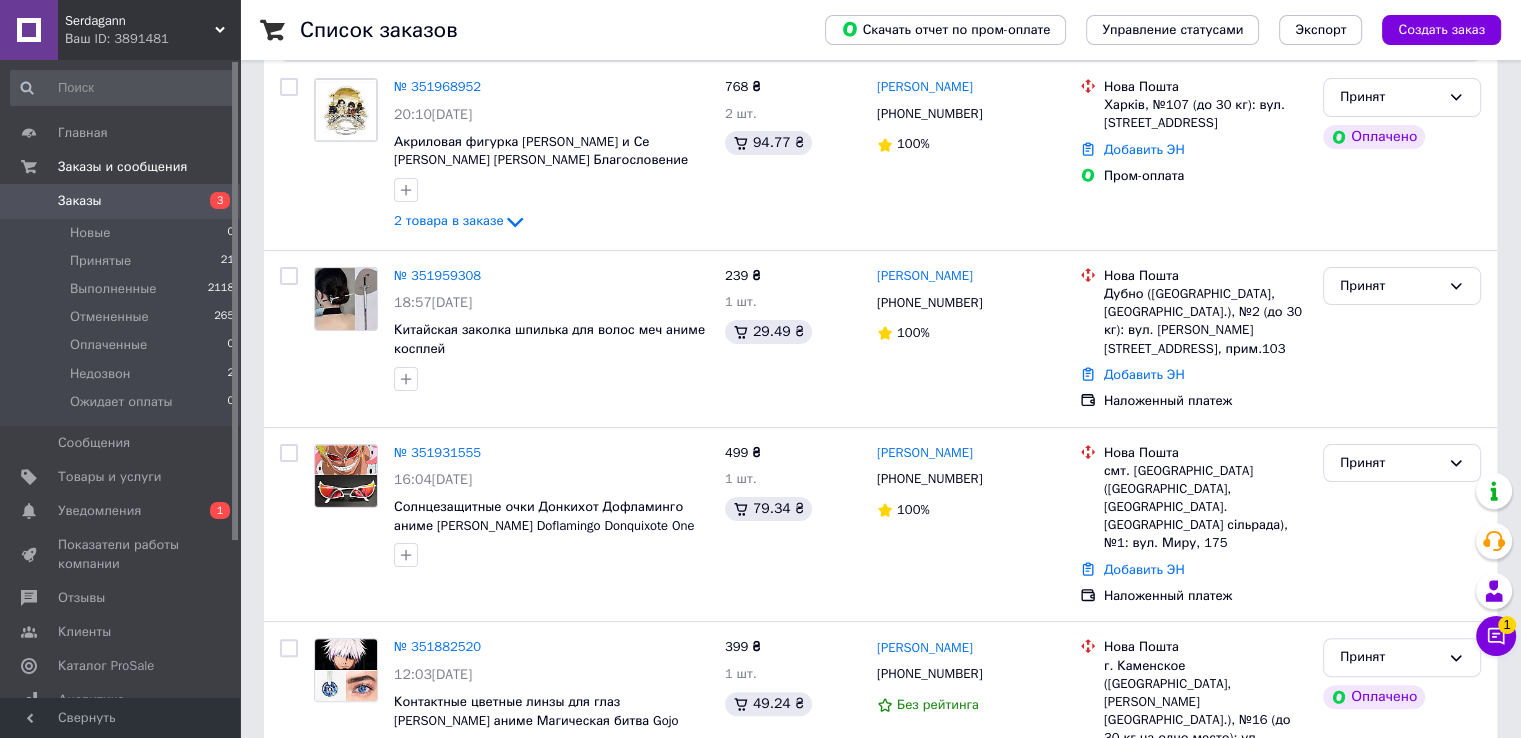 scroll, scrollTop: 400, scrollLeft: 0, axis: vertical 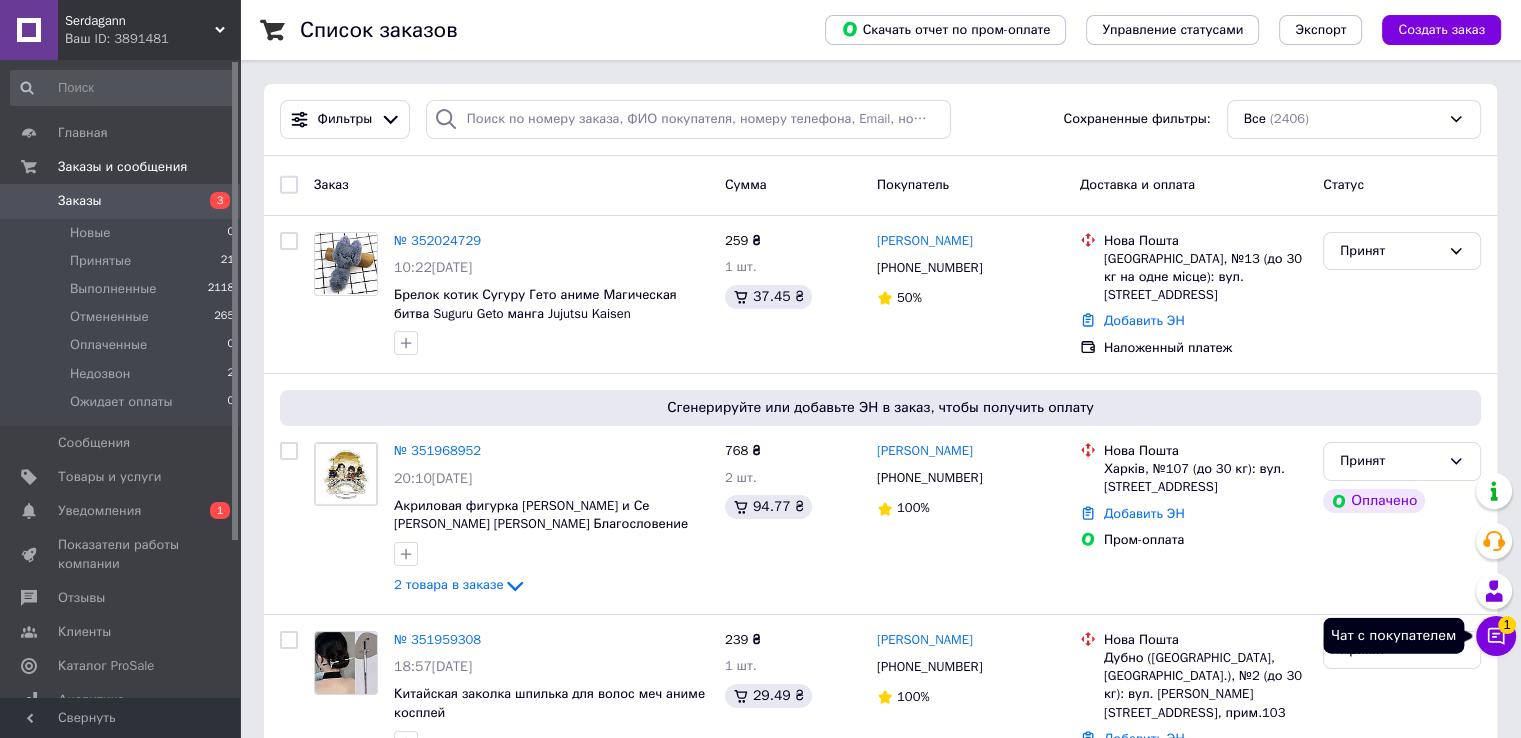click on "Чат с покупателем 1" at bounding box center [1496, 636] 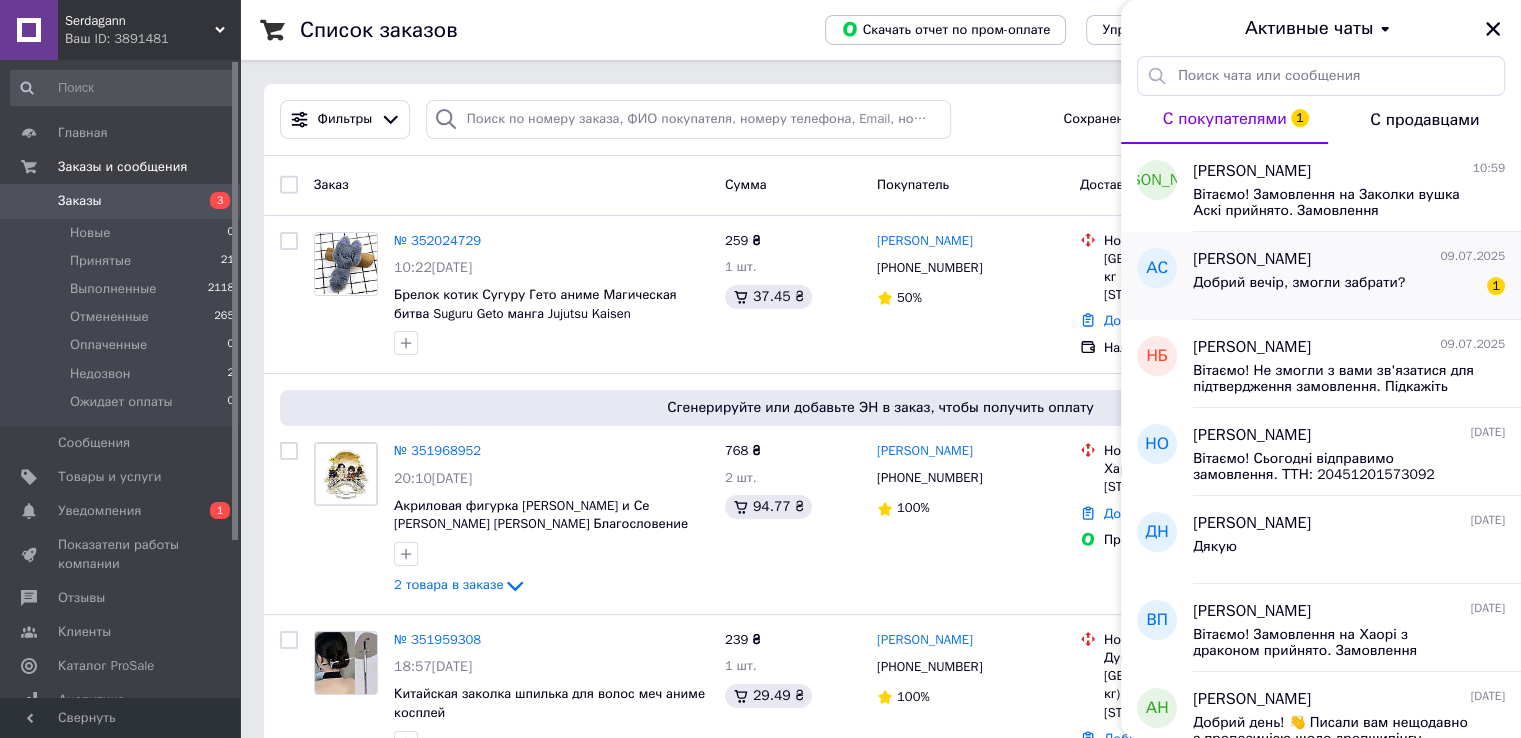 click on "Добрий вечір, змогли забрати? 1" at bounding box center [1349, 287] 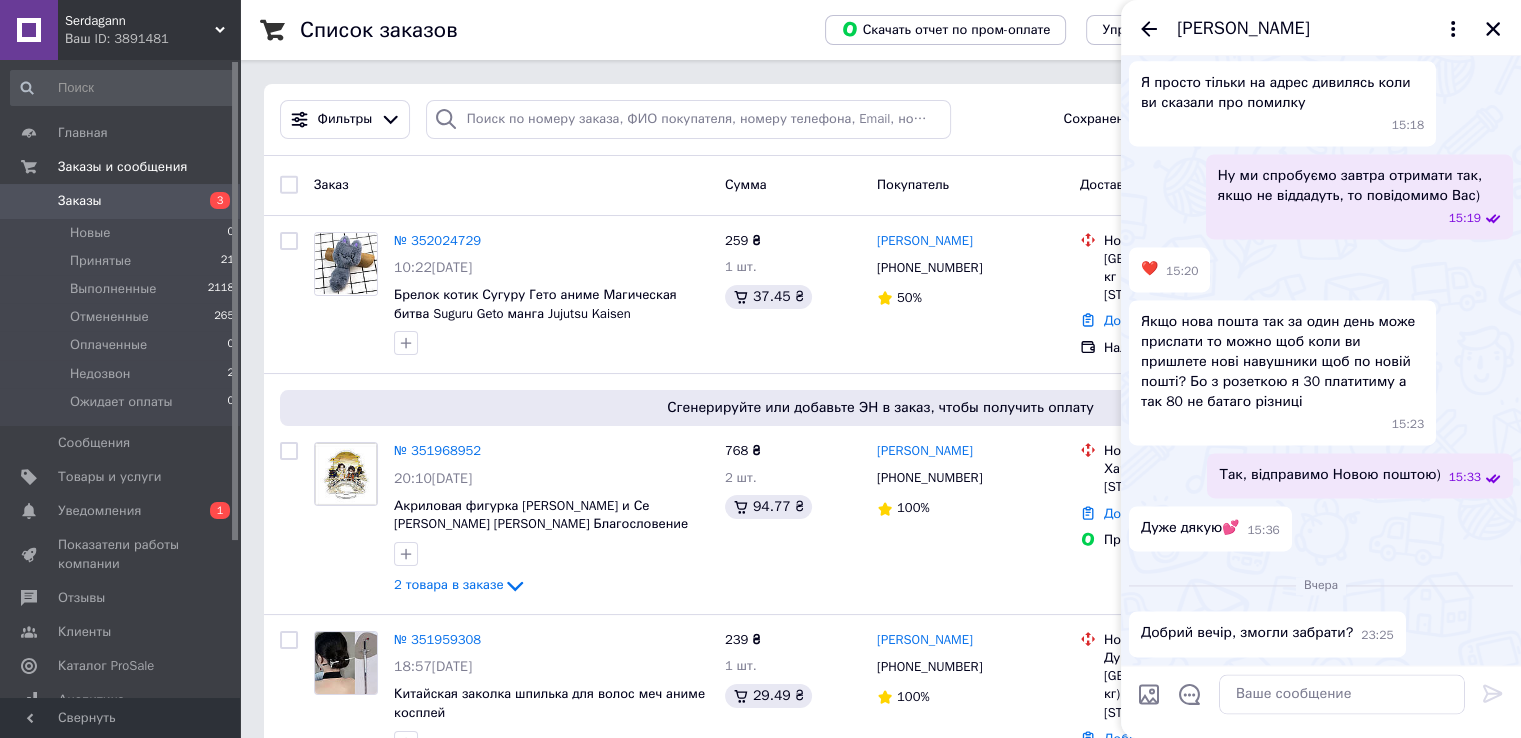 scroll, scrollTop: 3466, scrollLeft: 0, axis: vertical 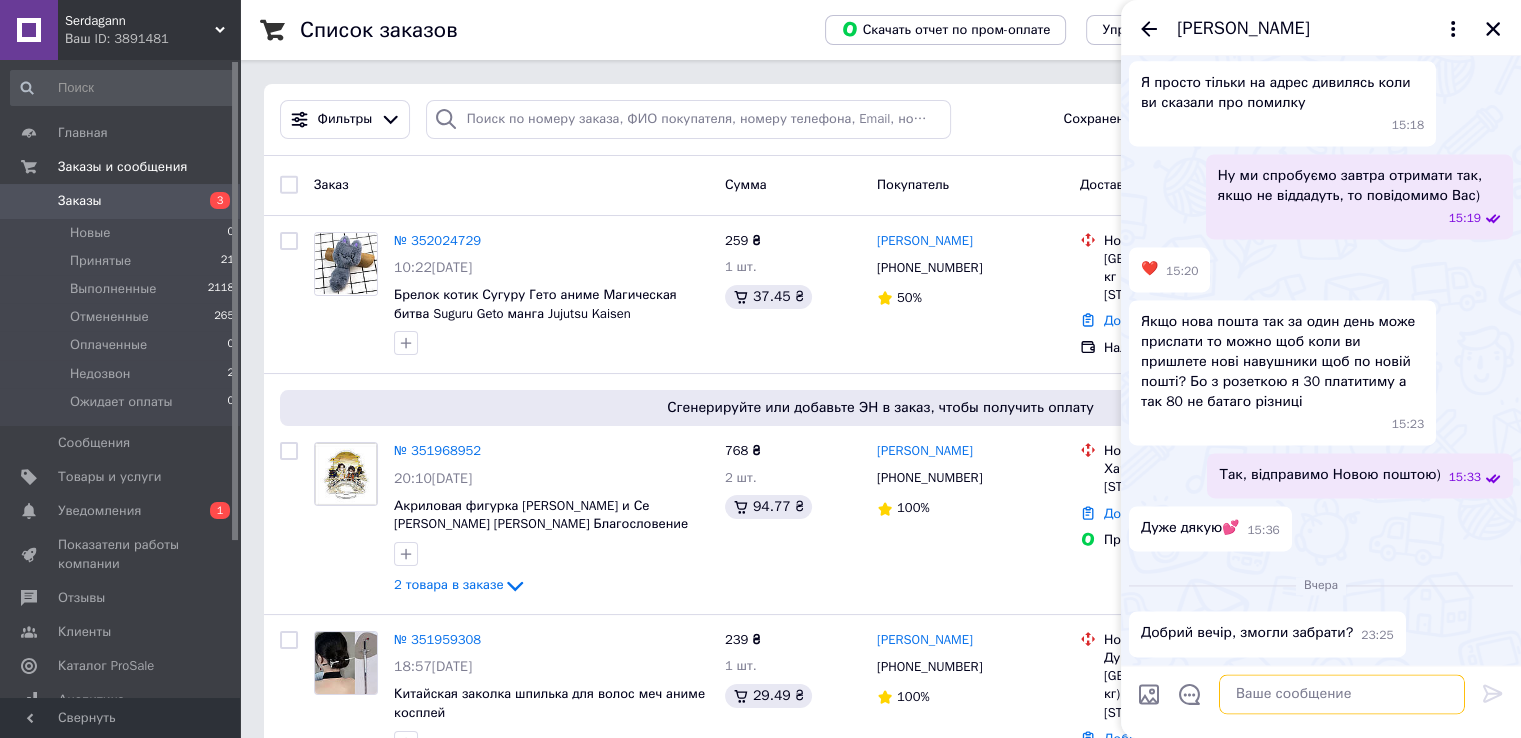 click at bounding box center (1342, 694) 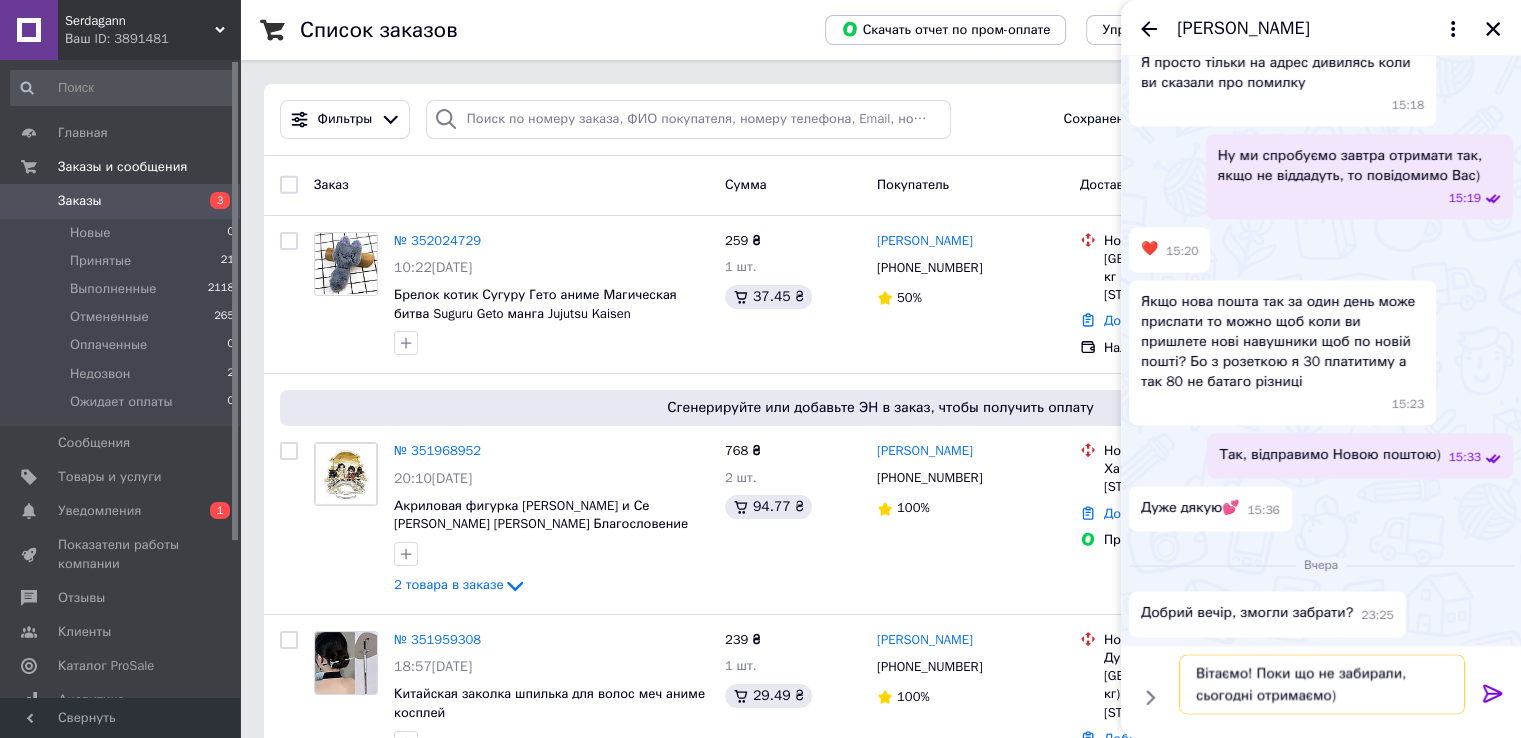 type on "Вітаємо! Поки що не забирали, сьогодні отримаємо)" 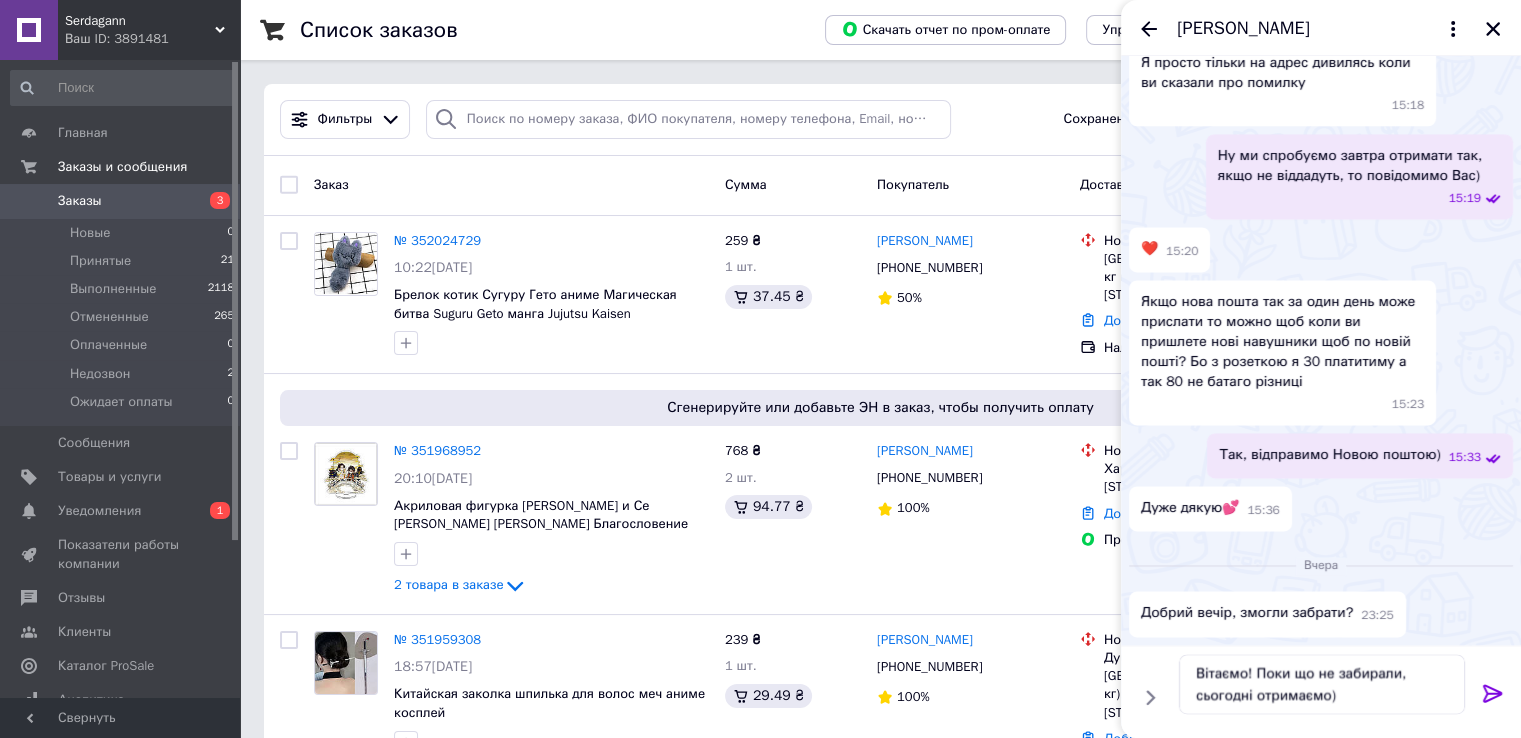 click 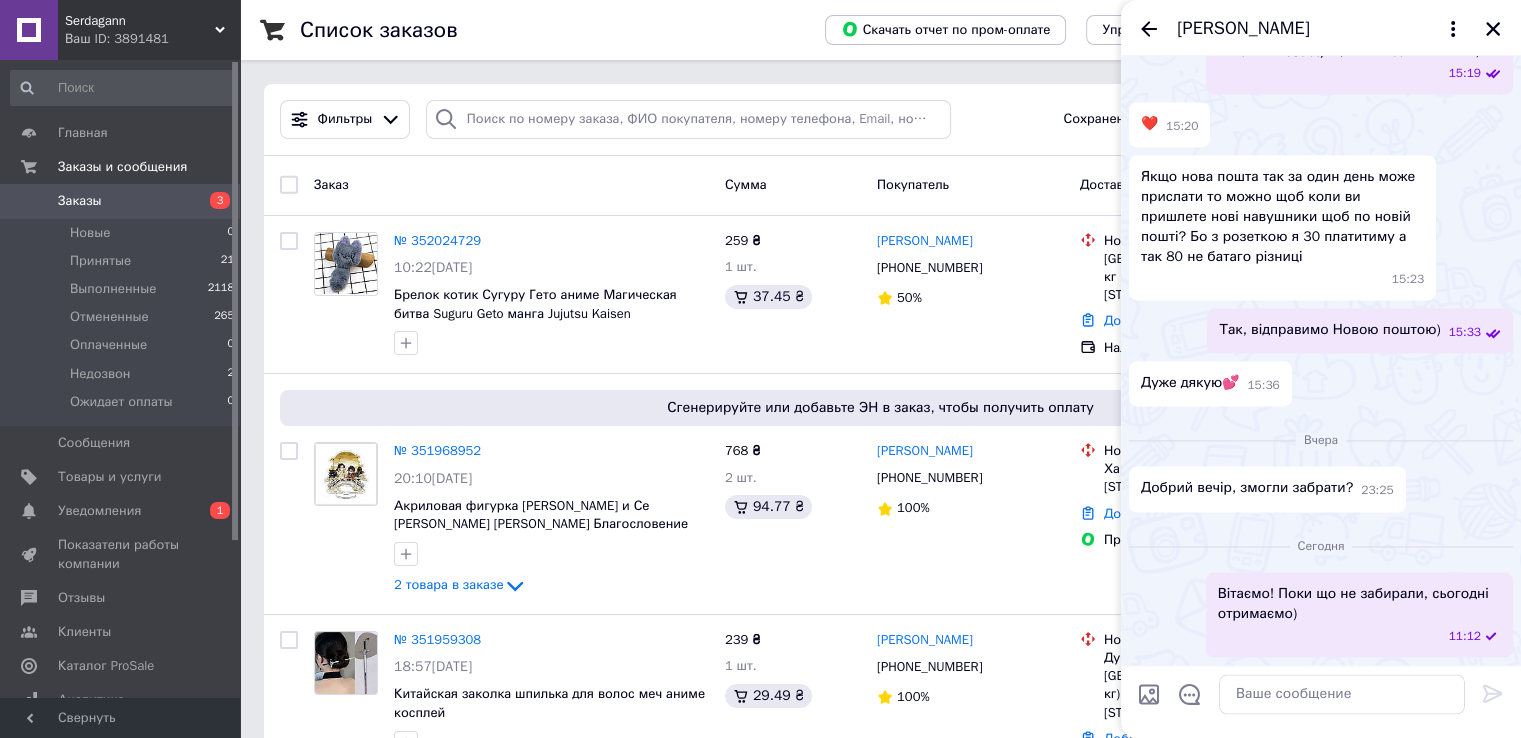 scroll, scrollTop: 3612, scrollLeft: 0, axis: vertical 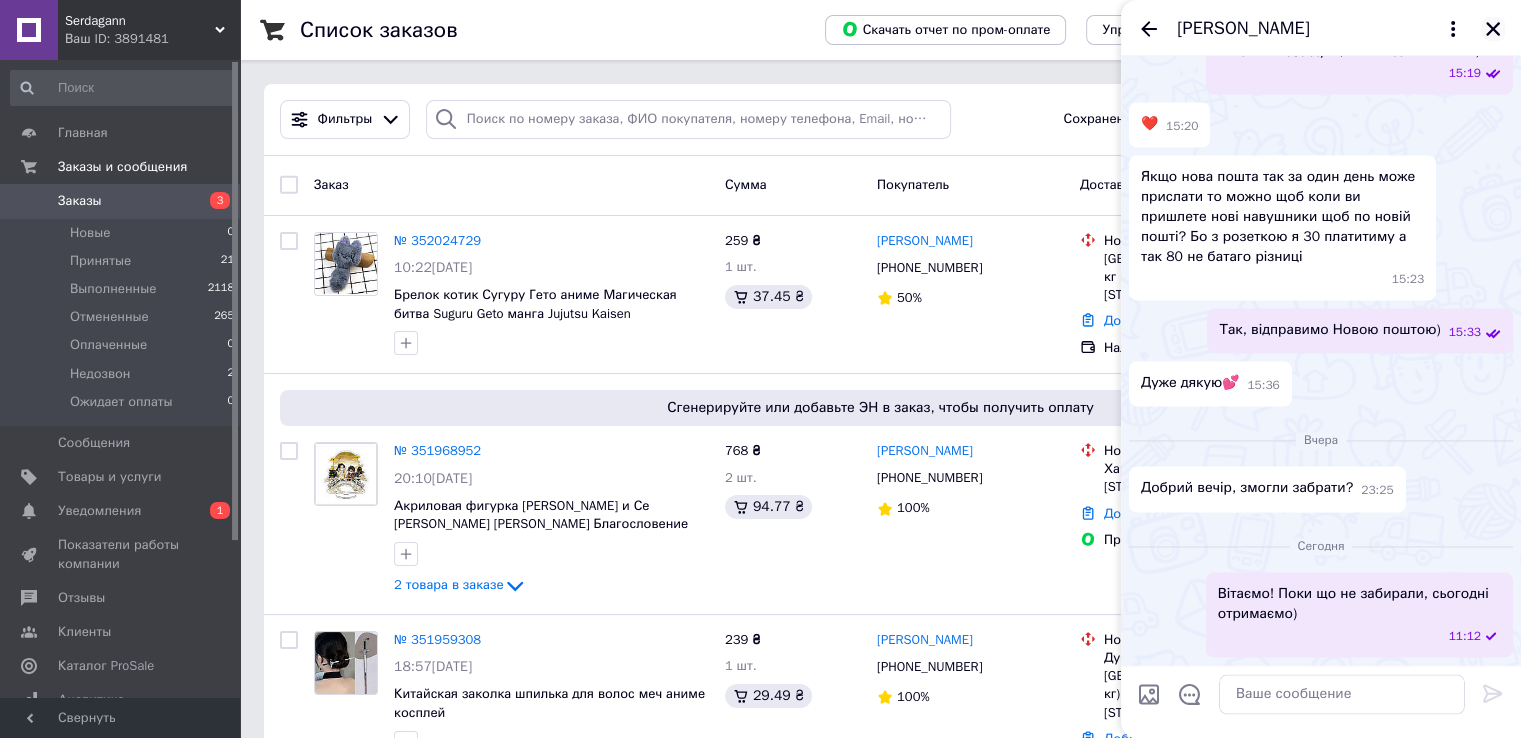 click 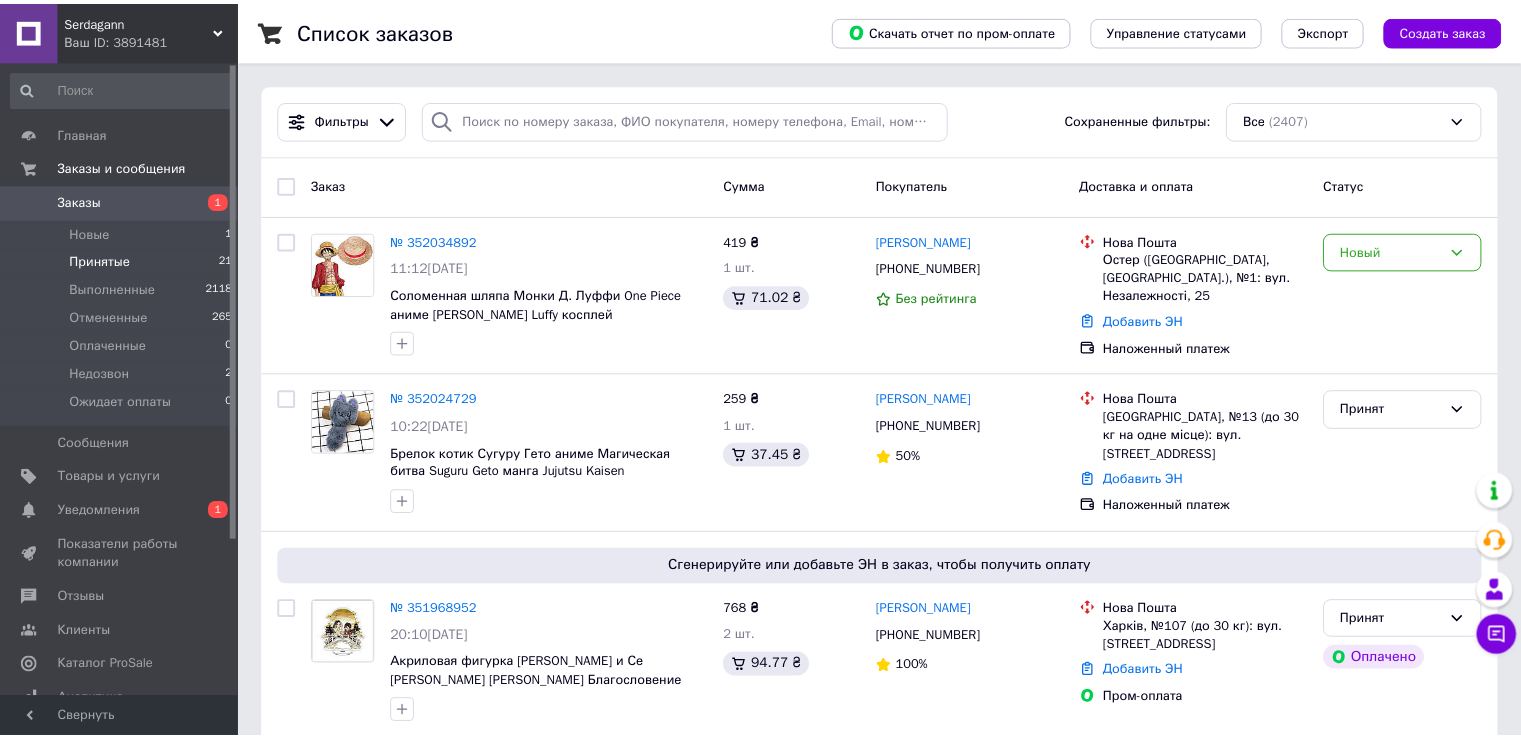 scroll, scrollTop: 0, scrollLeft: 0, axis: both 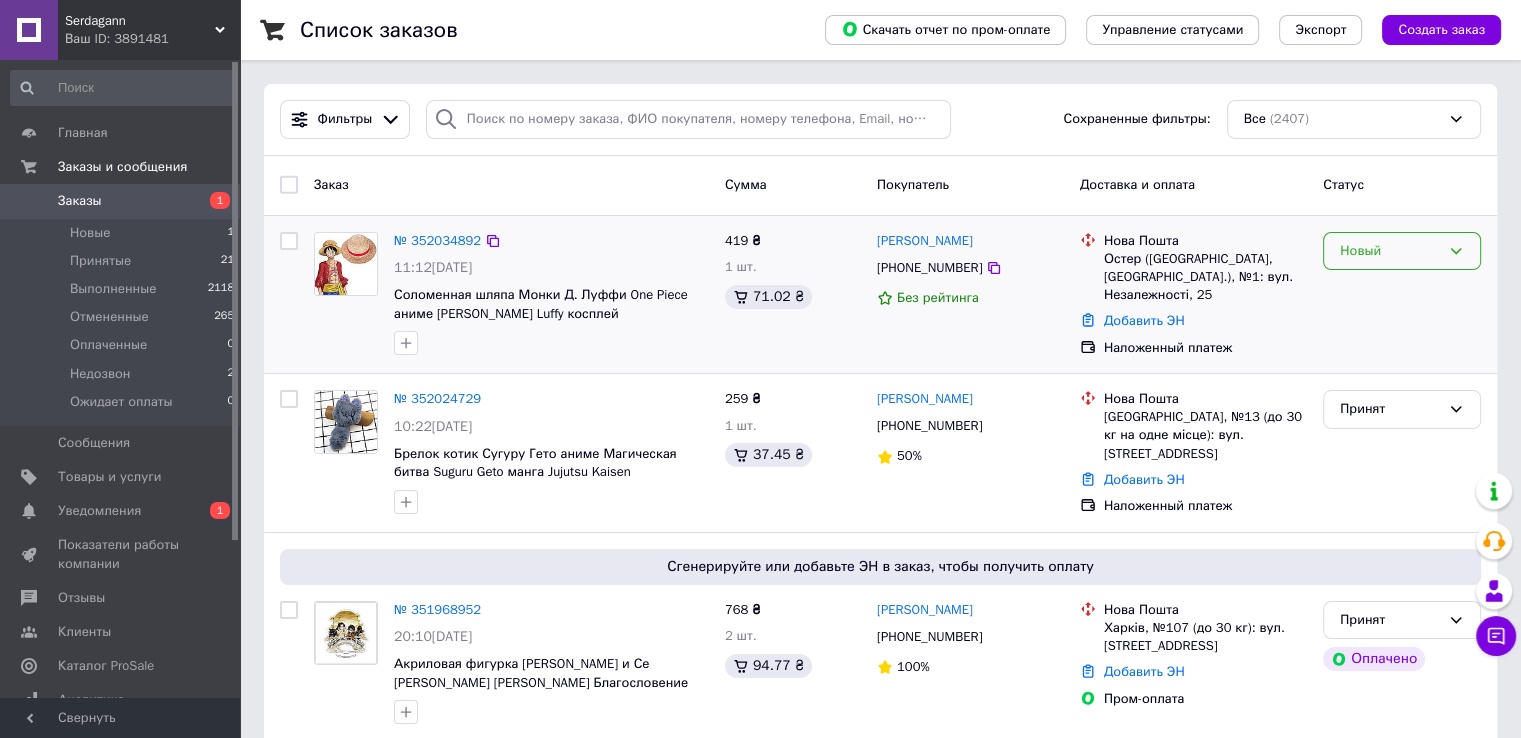 click on "Новый" at bounding box center (1402, 251) 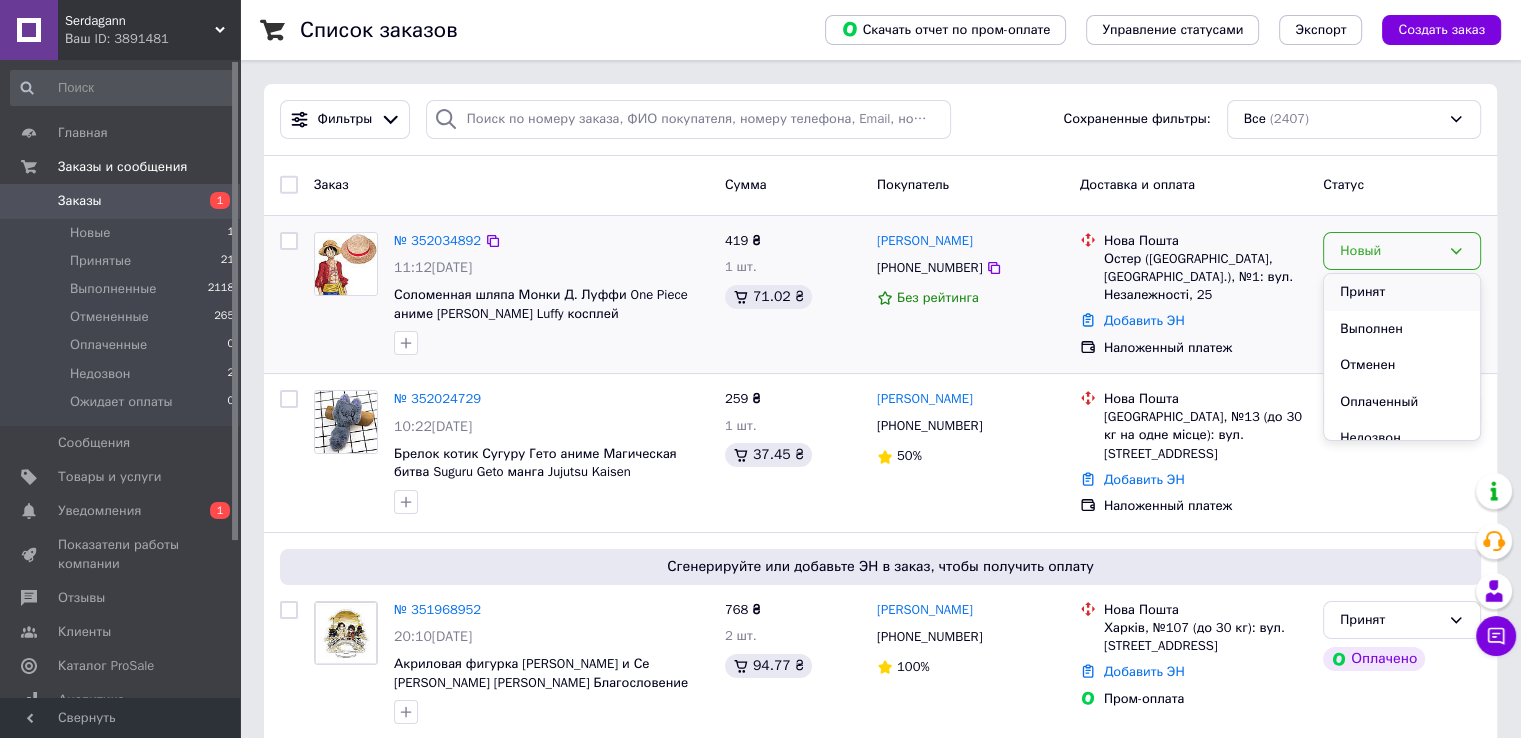 click on "Принят" at bounding box center [1402, 292] 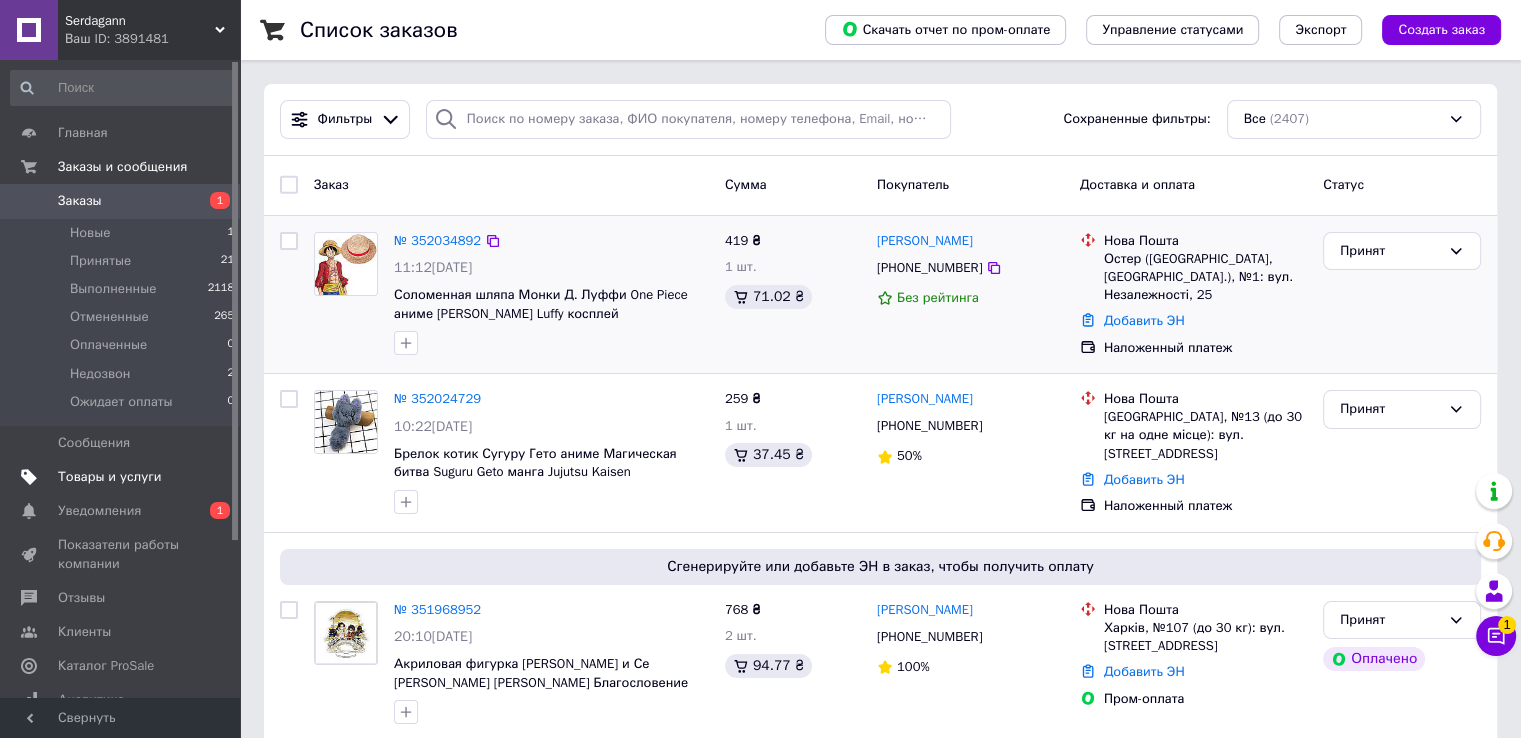 click on "Товары и услуги" at bounding box center (121, 477) 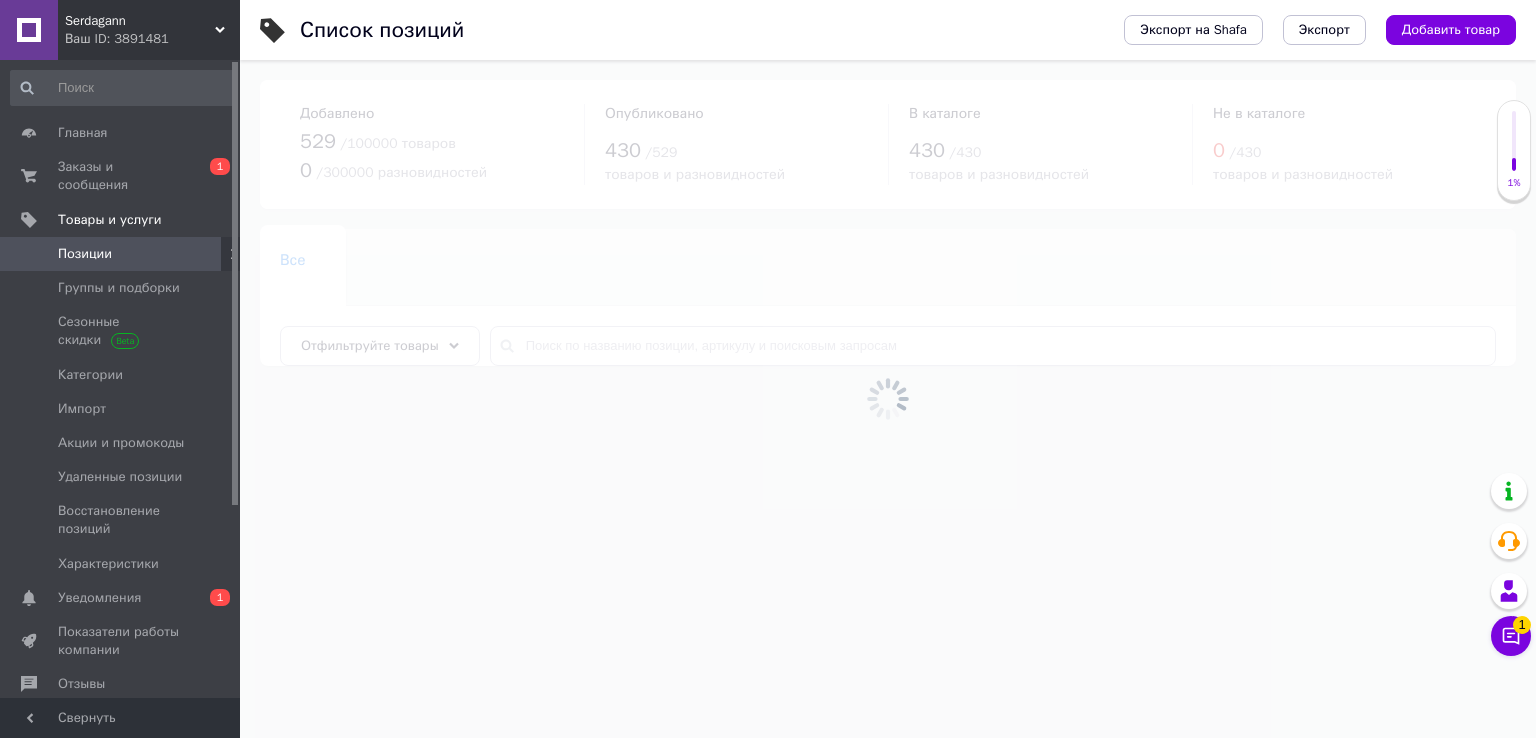 click at bounding box center [888, 399] 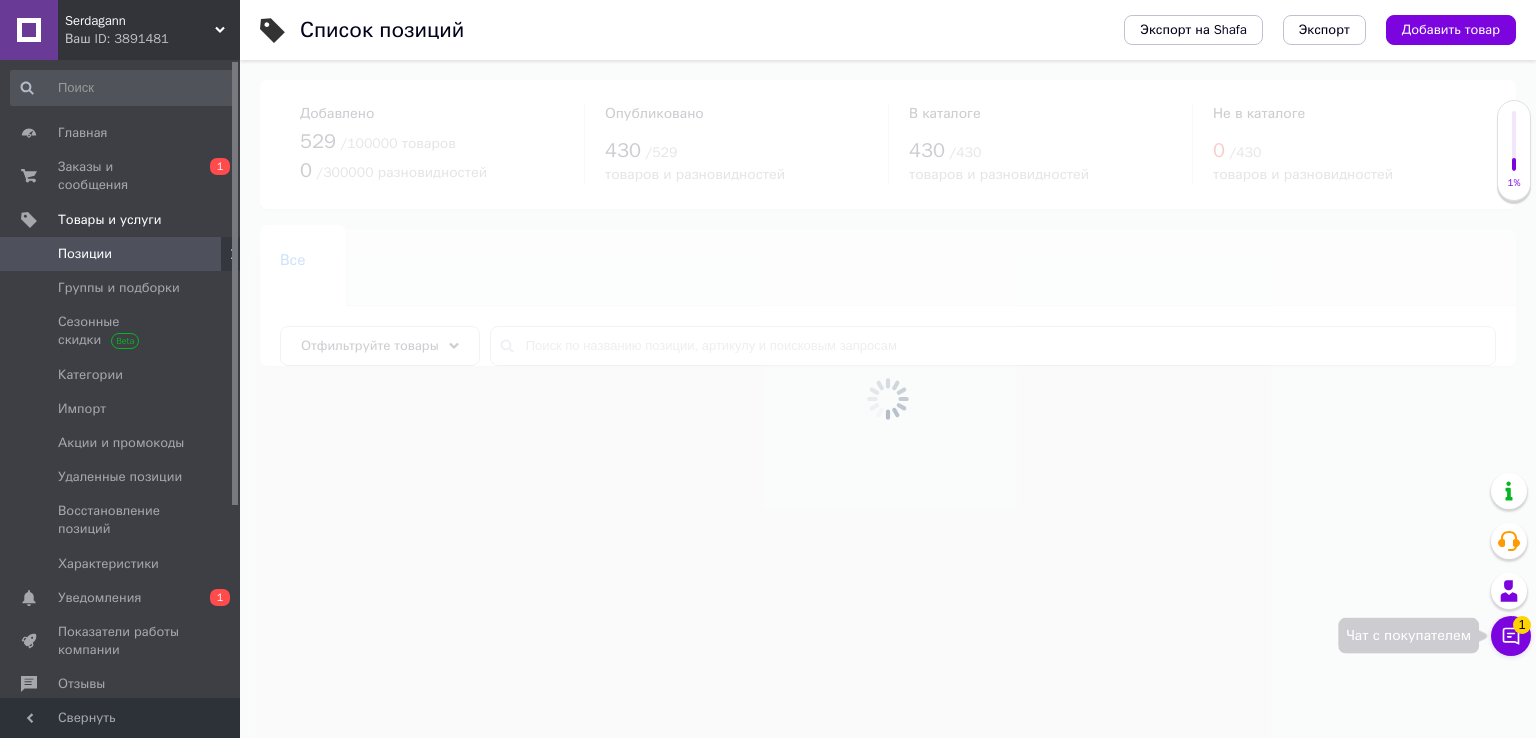 click on "Чат с покупателем 1" at bounding box center (1511, 636) 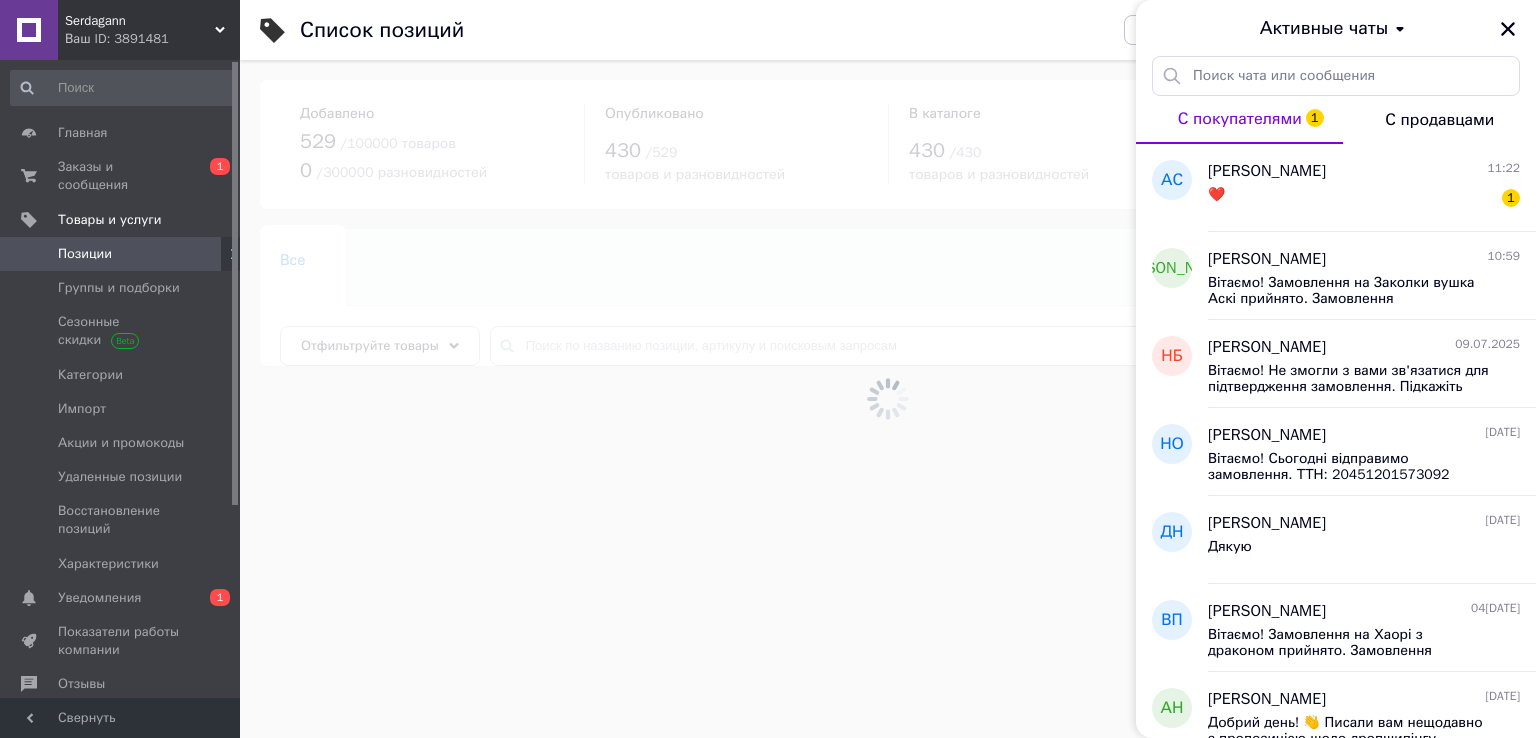 click on "❤️ 1" at bounding box center (1364, 199) 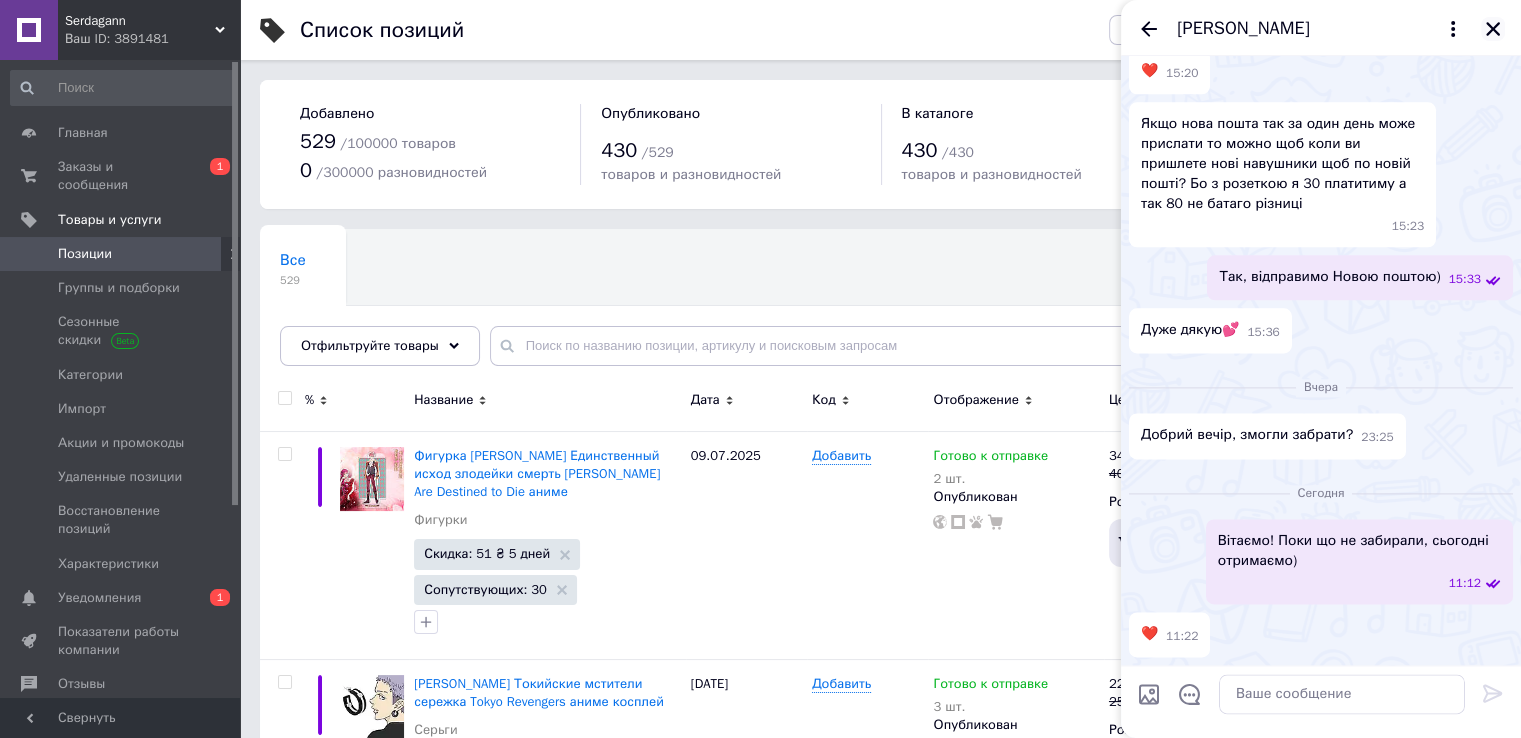 click 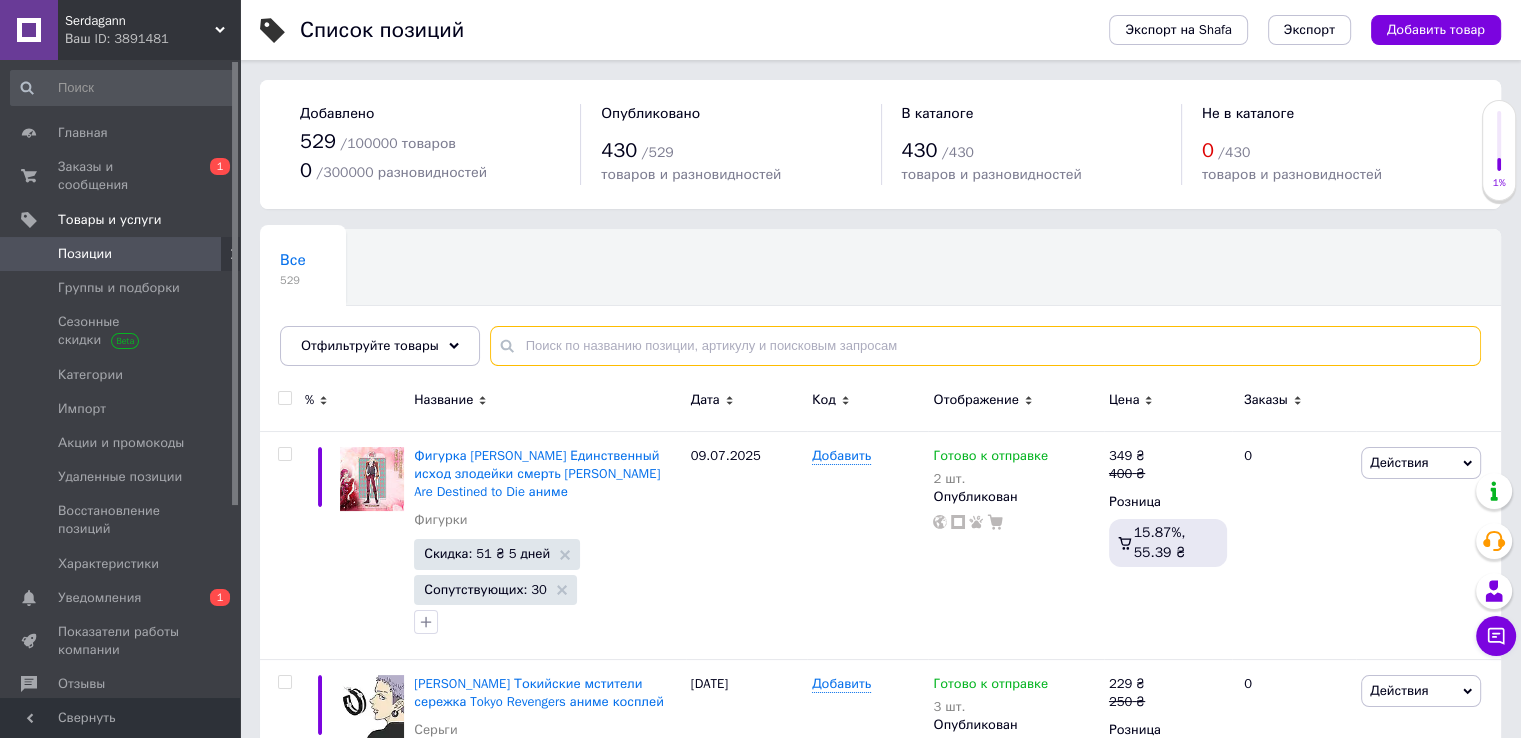 click at bounding box center (985, 346) 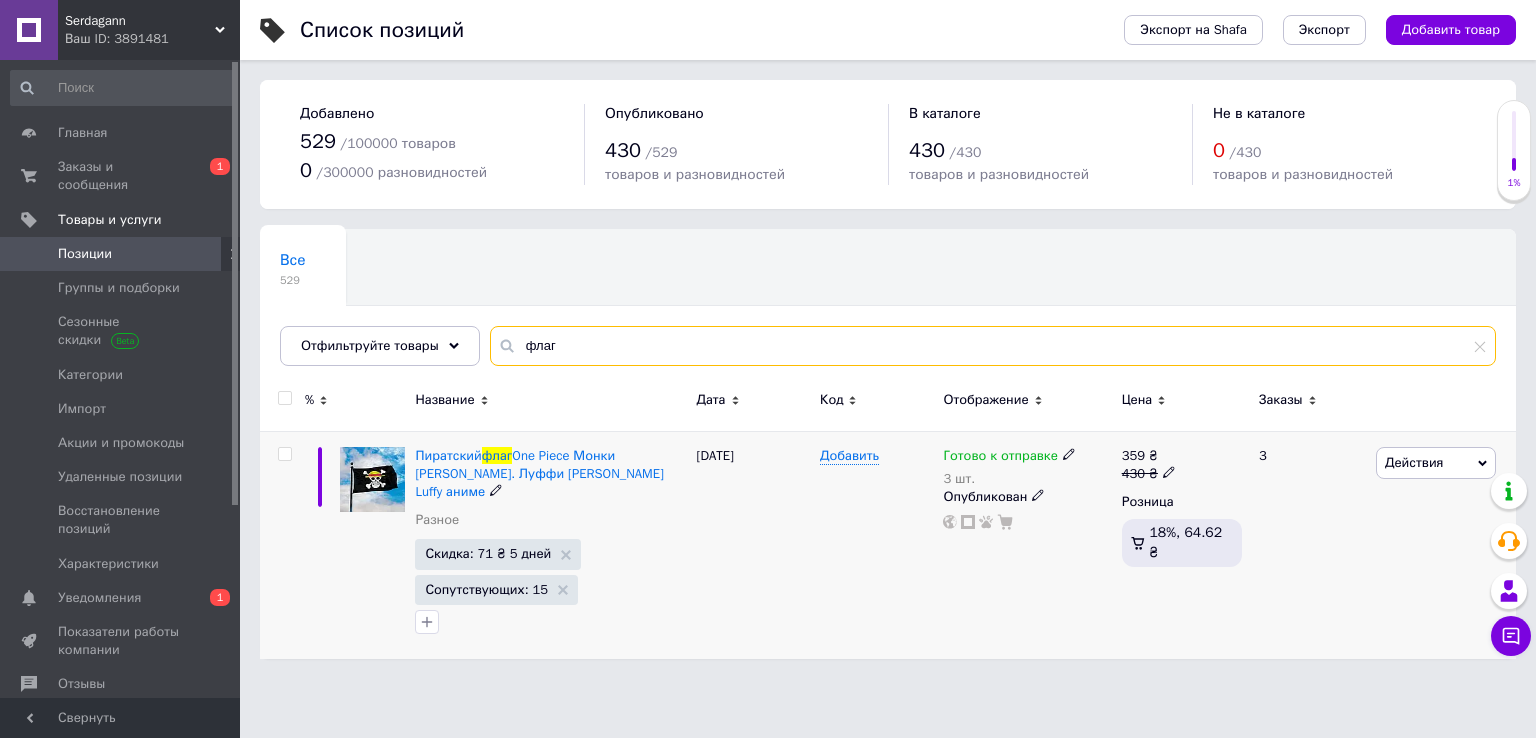 type on "флаг" 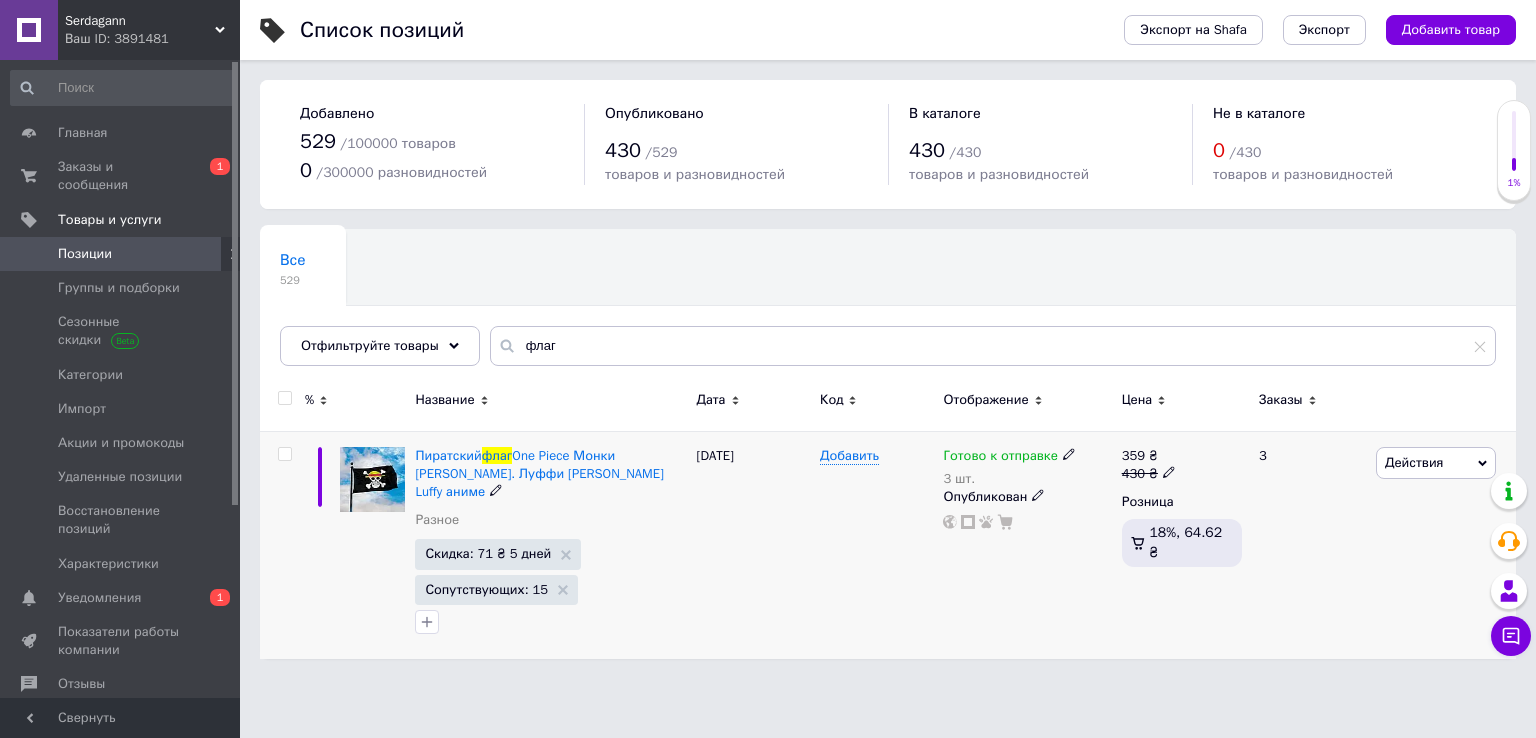 click on "Пиратский  флаг  One Piece Монки Д. Луффи Ван Пис Luffy аниме Разное" at bounding box center [550, 493] 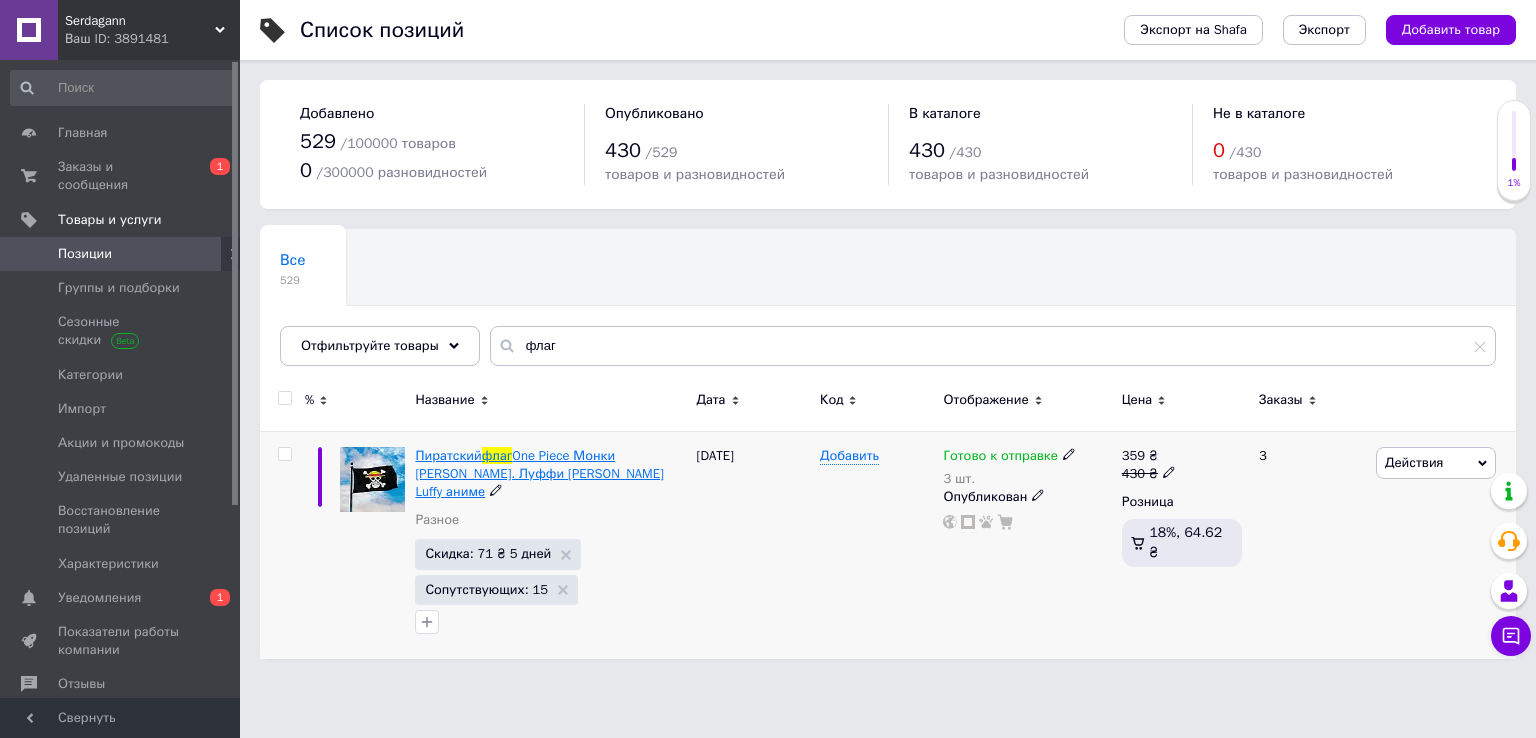 click on "флаг" at bounding box center (497, 455) 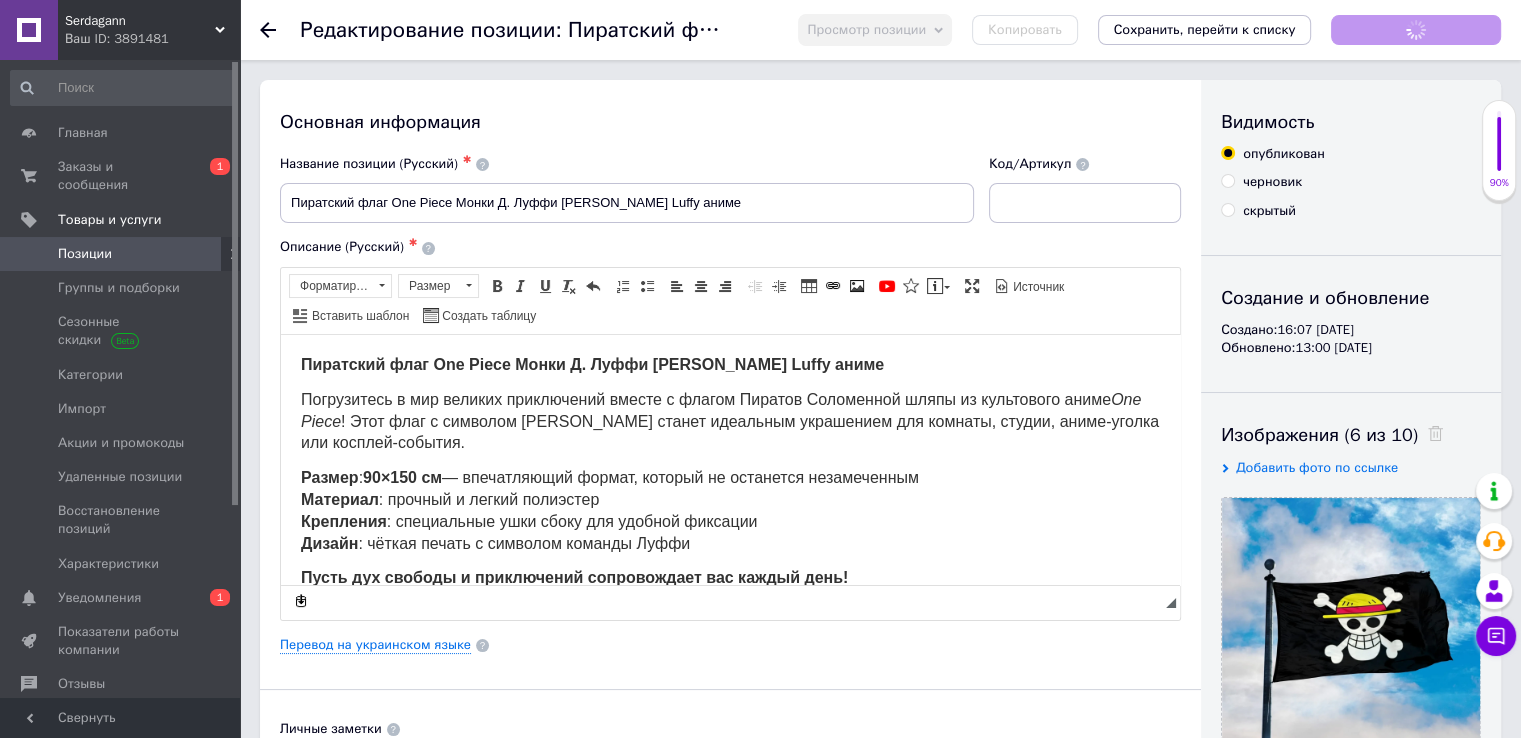 scroll, scrollTop: 0, scrollLeft: 0, axis: both 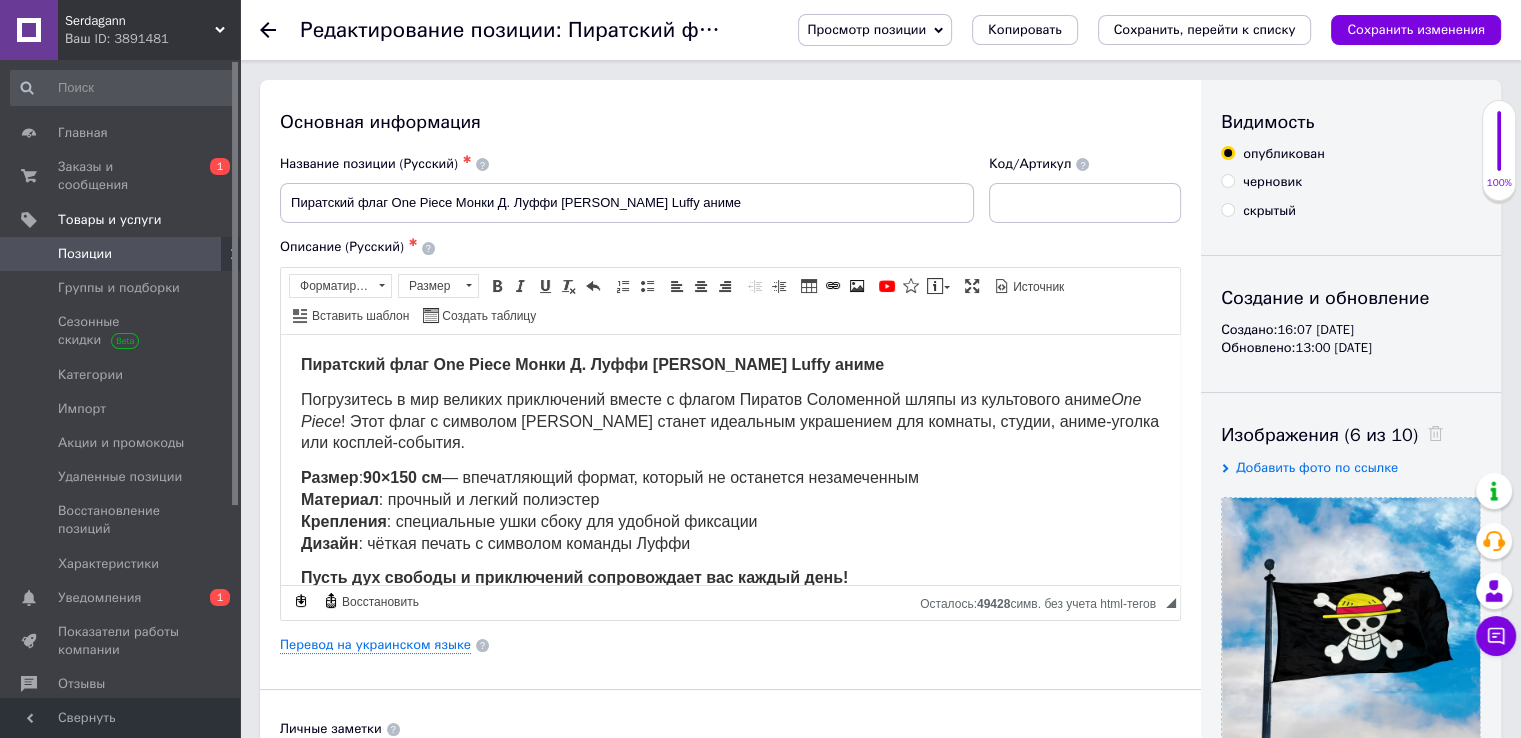 click 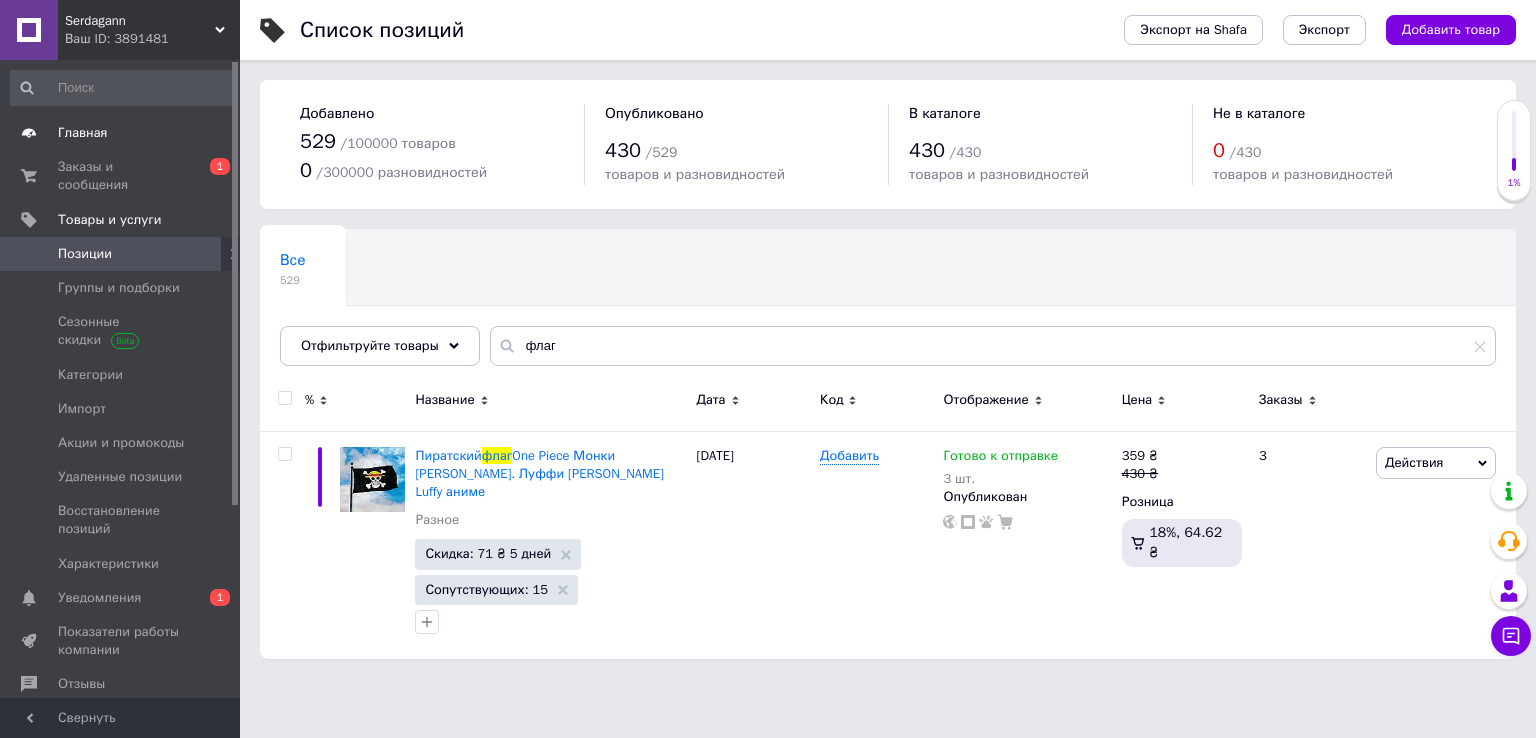 click on "Главная" at bounding box center (83, 133) 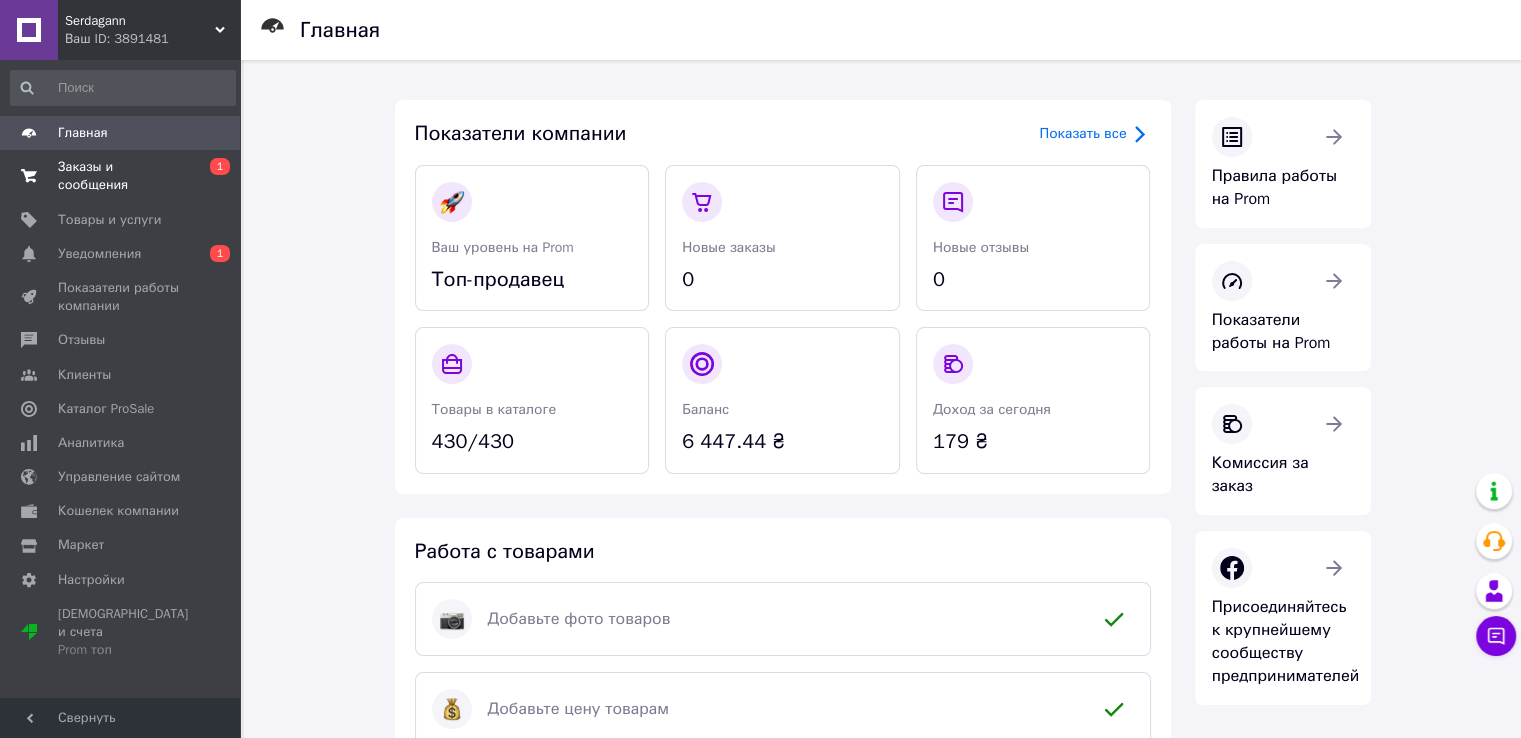 click on "Заказы и сообщения" at bounding box center (121, 176) 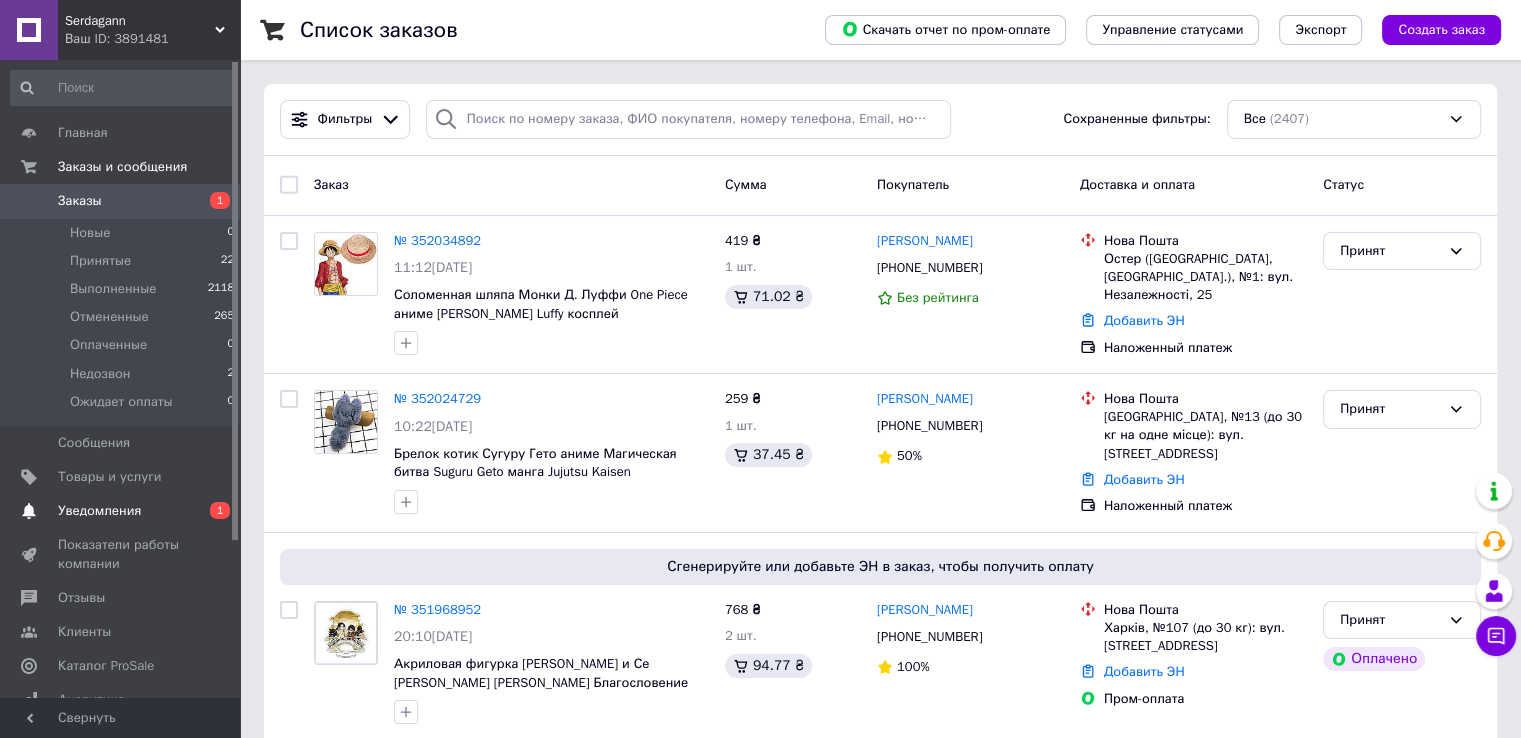 click on "Уведомления 0 1" at bounding box center (123, 511) 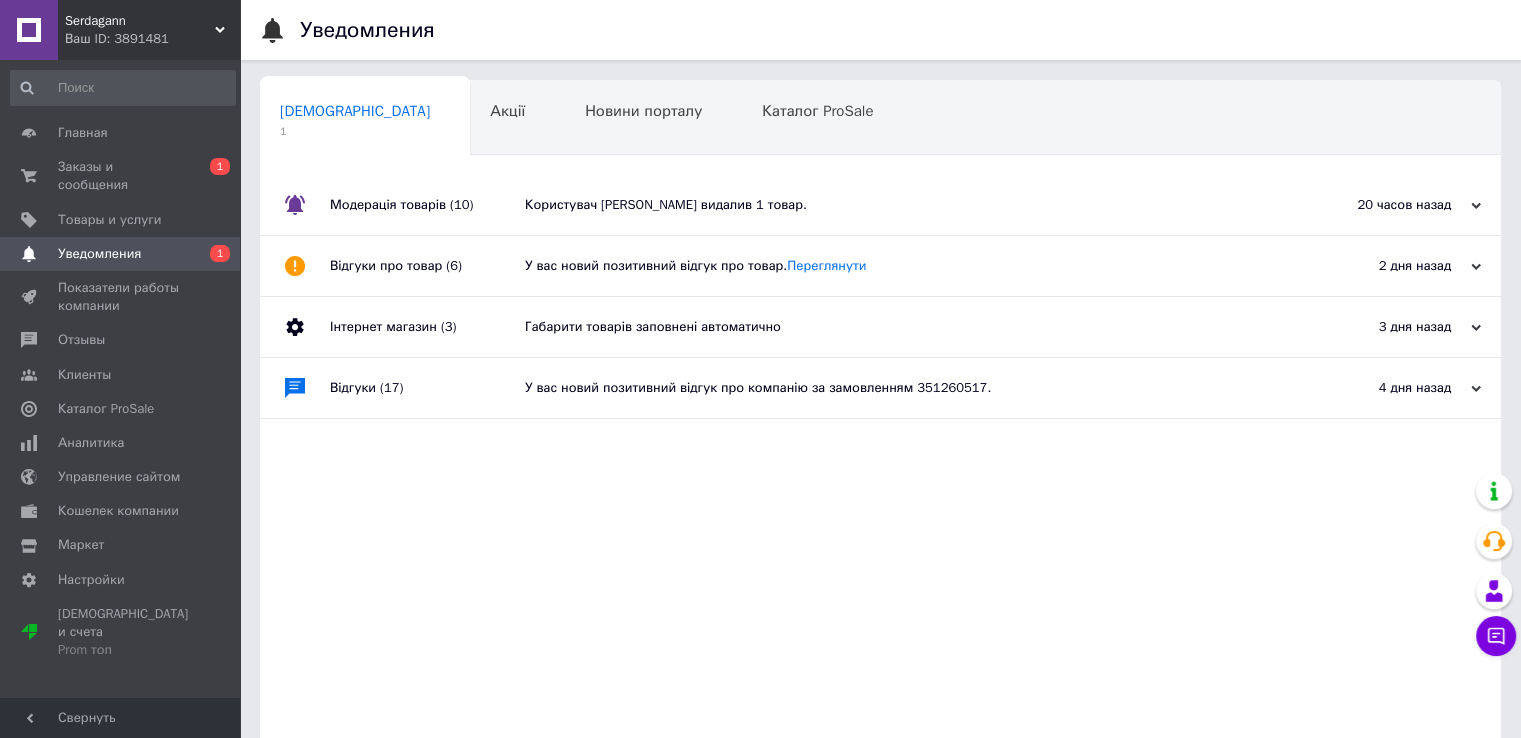 click on "Користувач Жаклін Туманова видалив 1 товар." at bounding box center (903, 205) 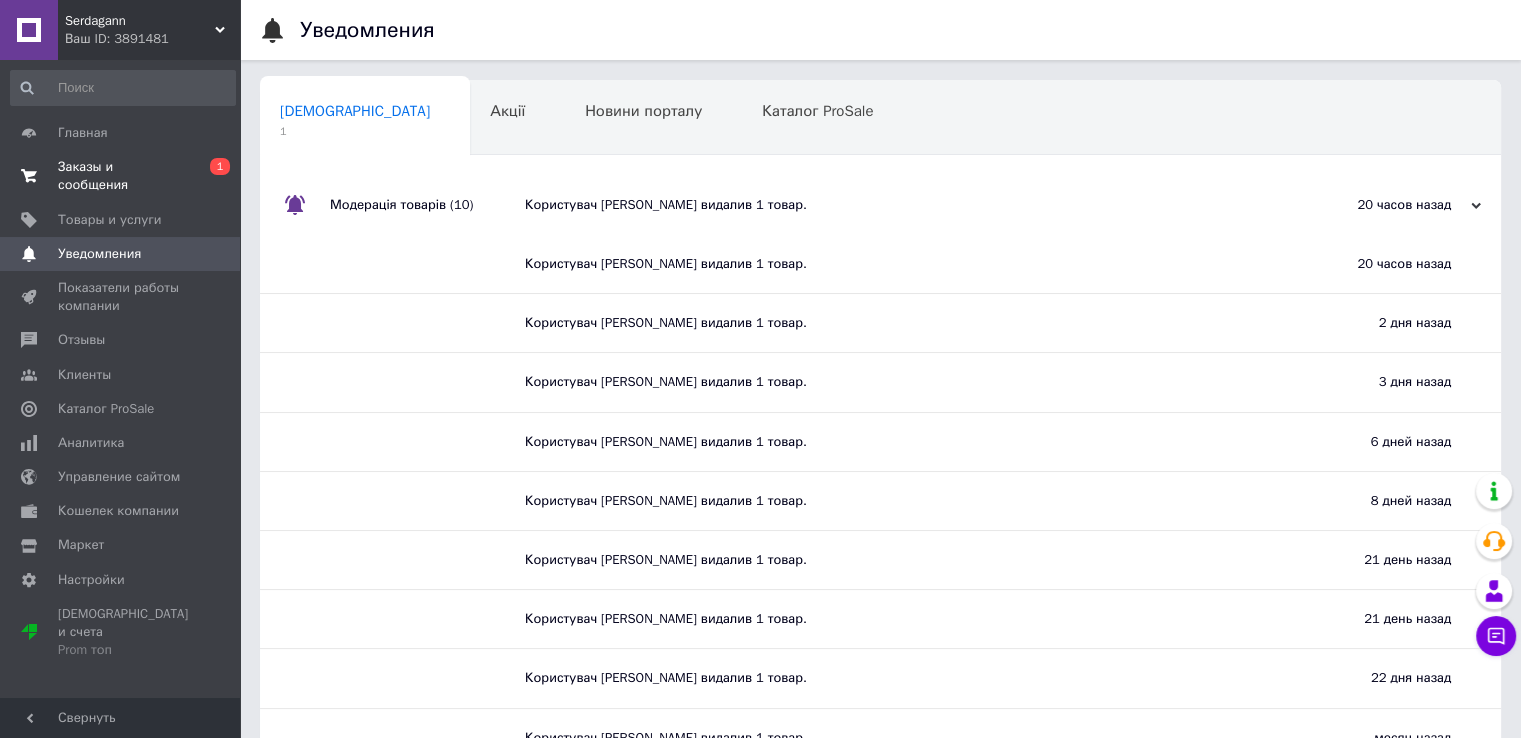 click on "Заказы и сообщения" at bounding box center (121, 176) 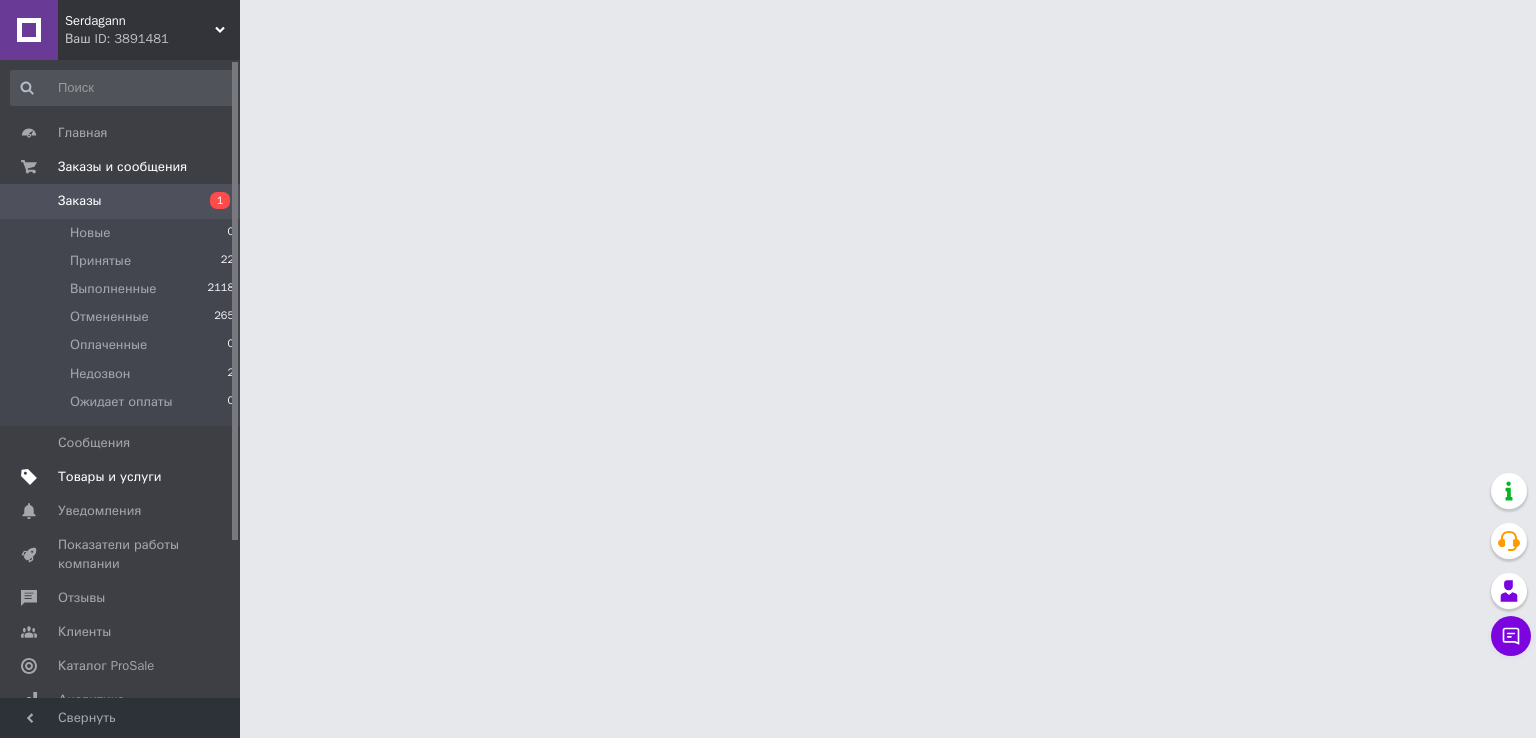 click on "Товары и услуги" at bounding box center [123, 477] 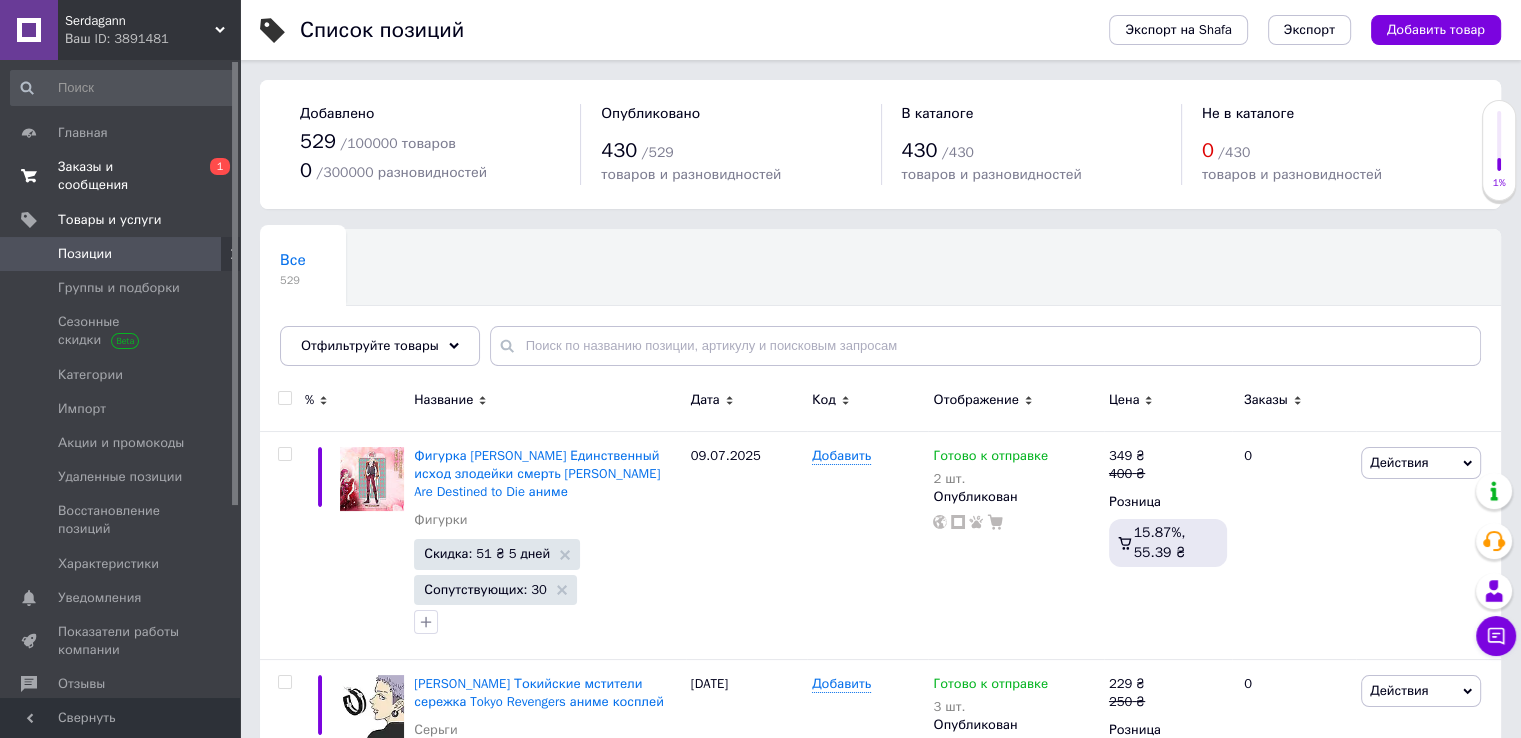 click on "Заказы и сообщения" at bounding box center (121, 176) 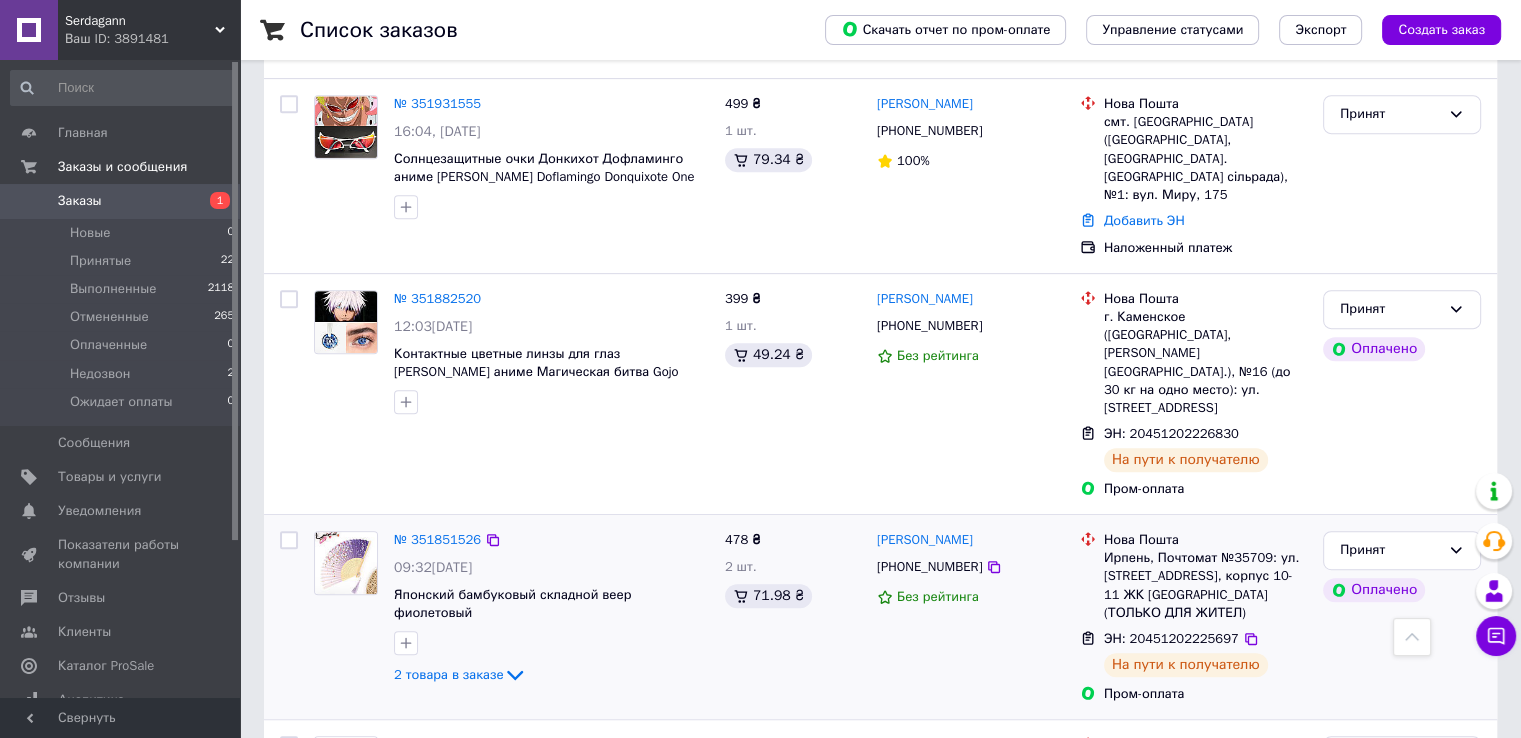 scroll, scrollTop: 900, scrollLeft: 0, axis: vertical 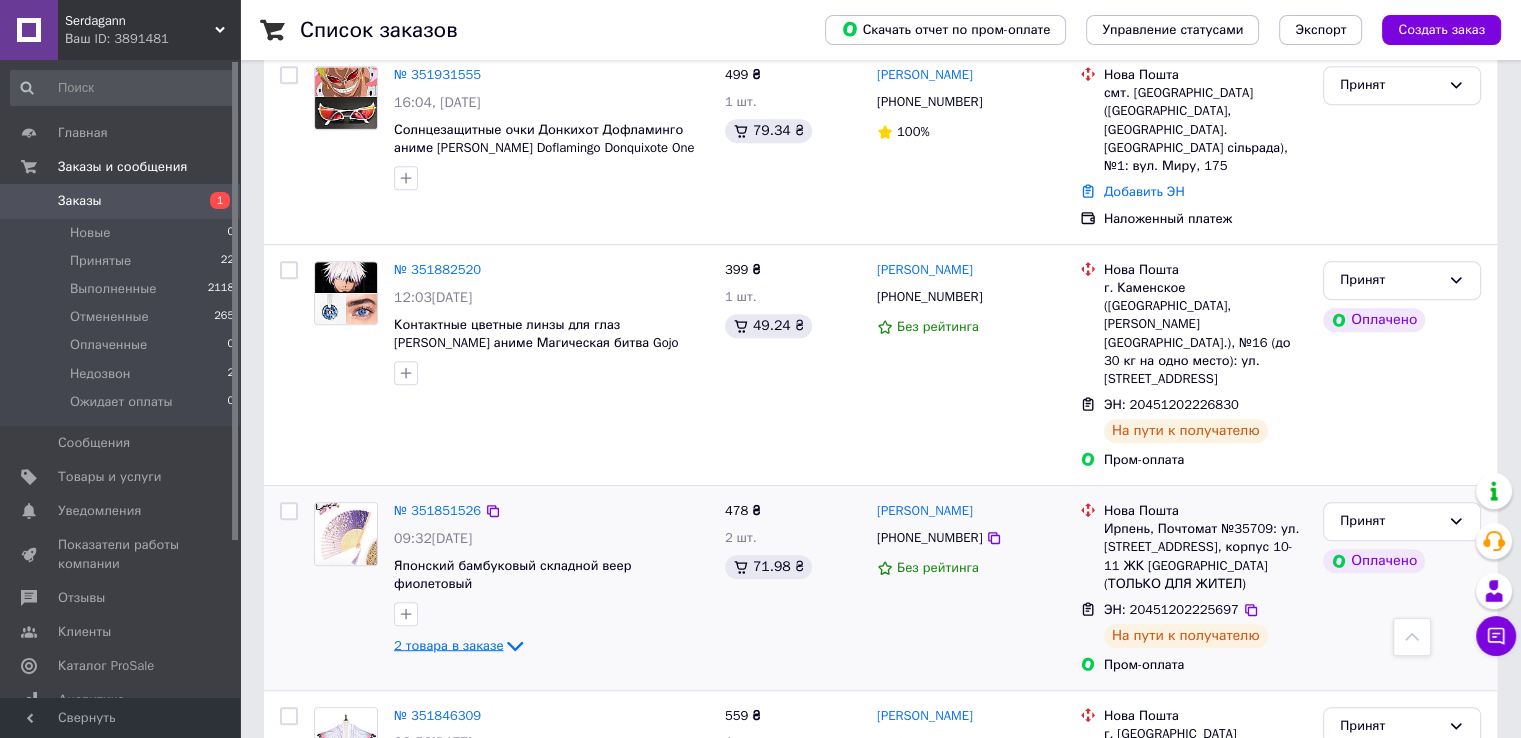 click on "2 товара в заказе" at bounding box center (448, 644) 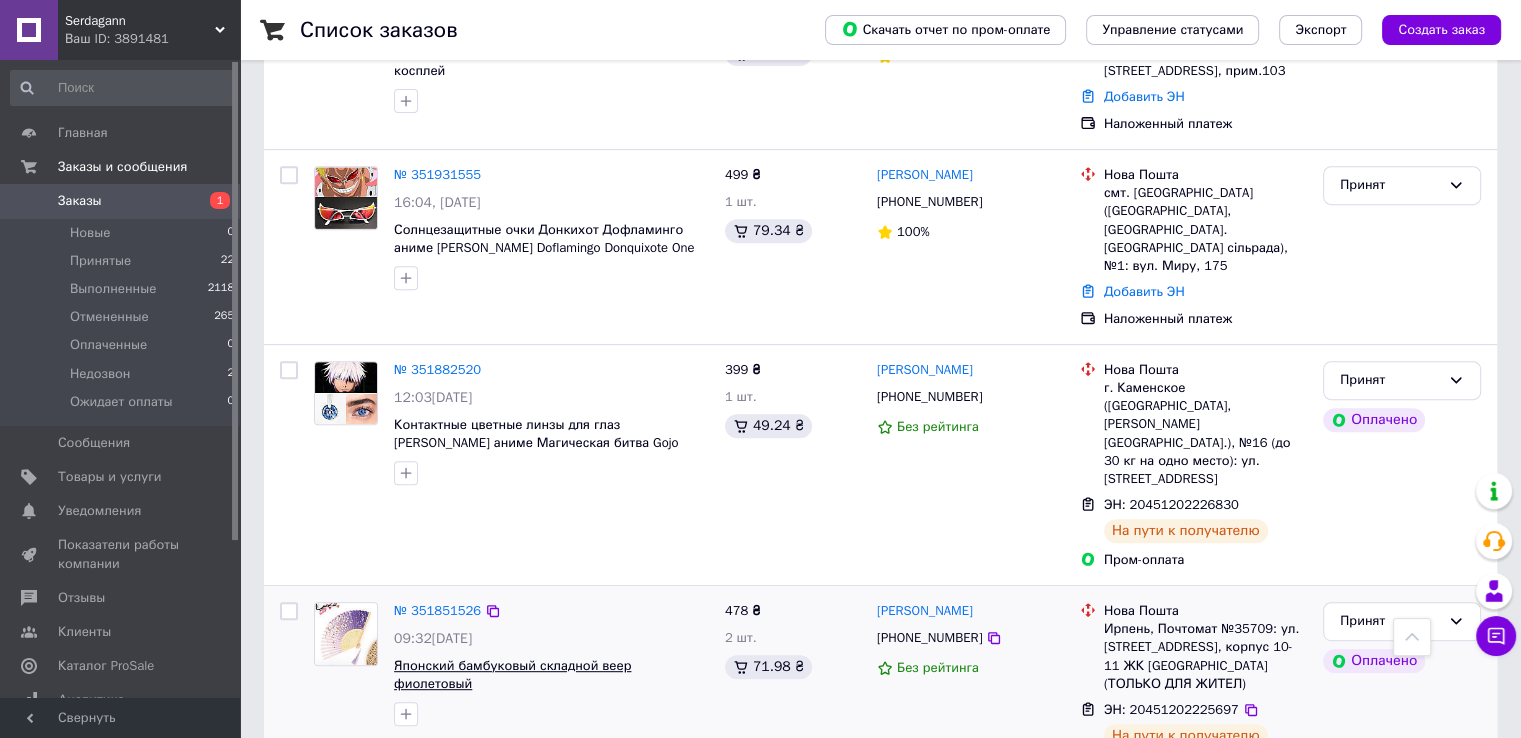 scroll, scrollTop: 600, scrollLeft: 0, axis: vertical 